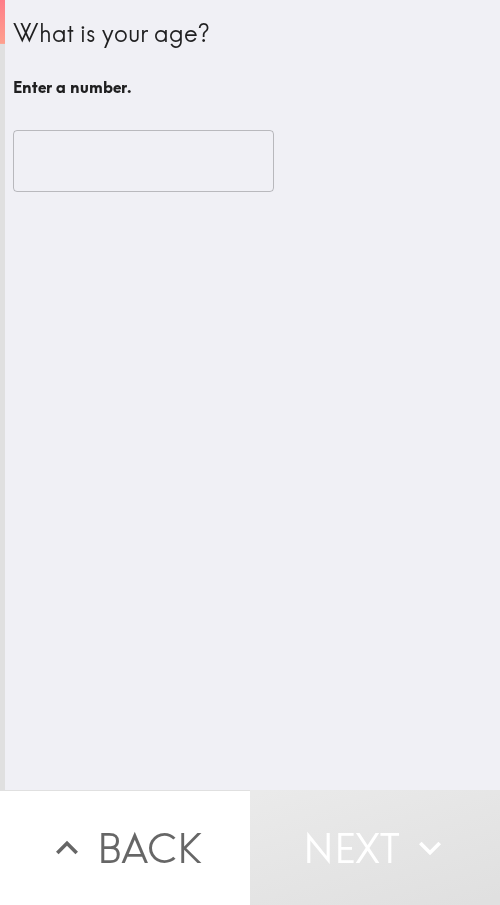 scroll, scrollTop: 0, scrollLeft: 0, axis: both 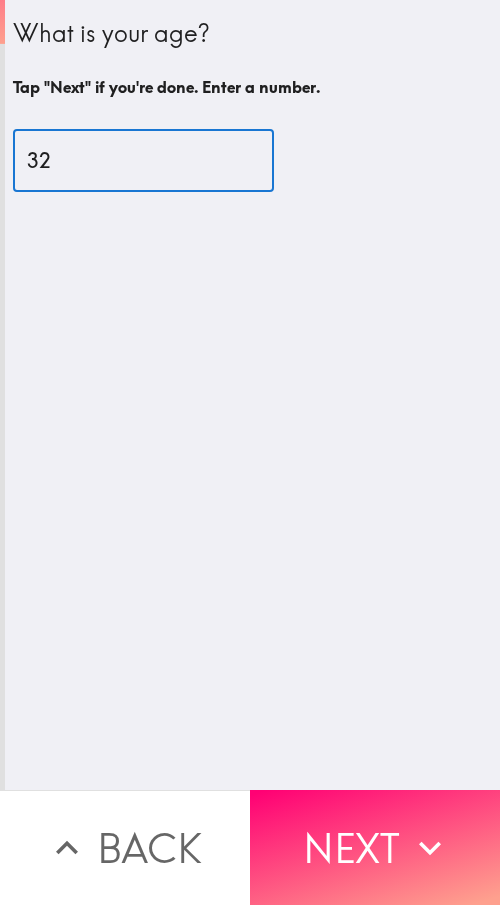 type on "32" 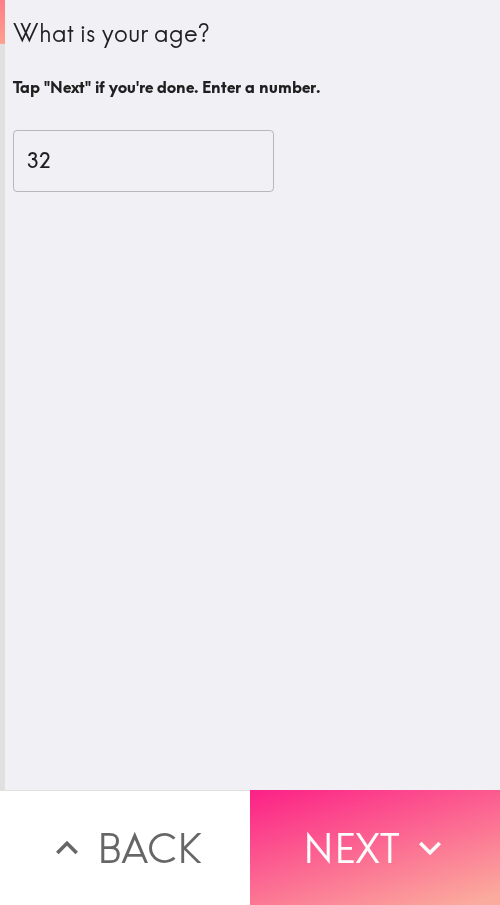 click on "Next" at bounding box center (375, 847) 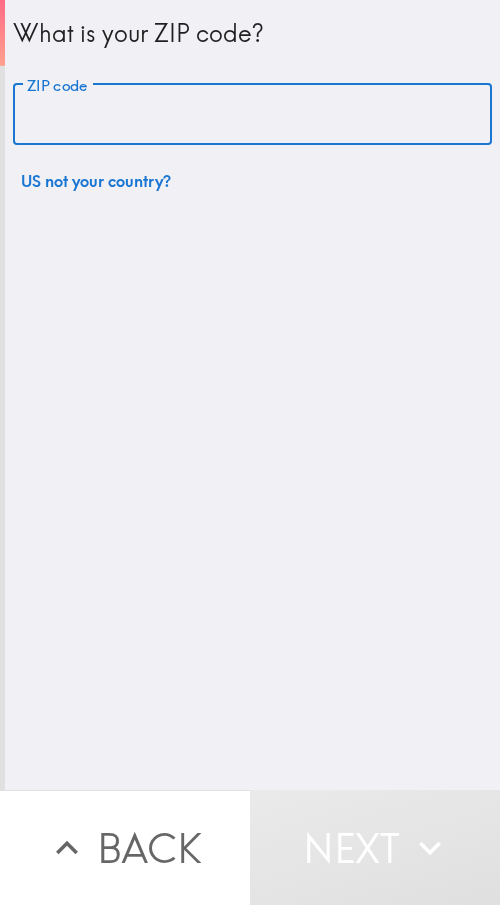 click on "ZIP code" at bounding box center (252, 115) 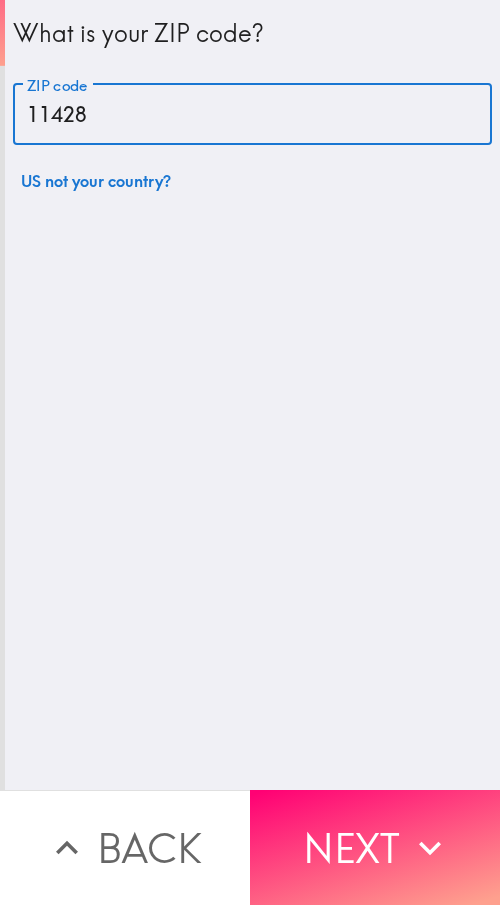 type on "11428" 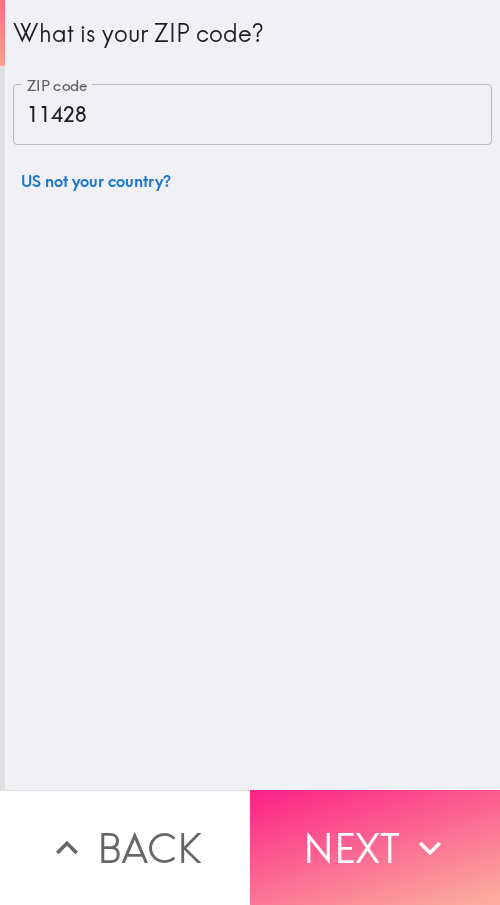 click on "Next" at bounding box center [375, 847] 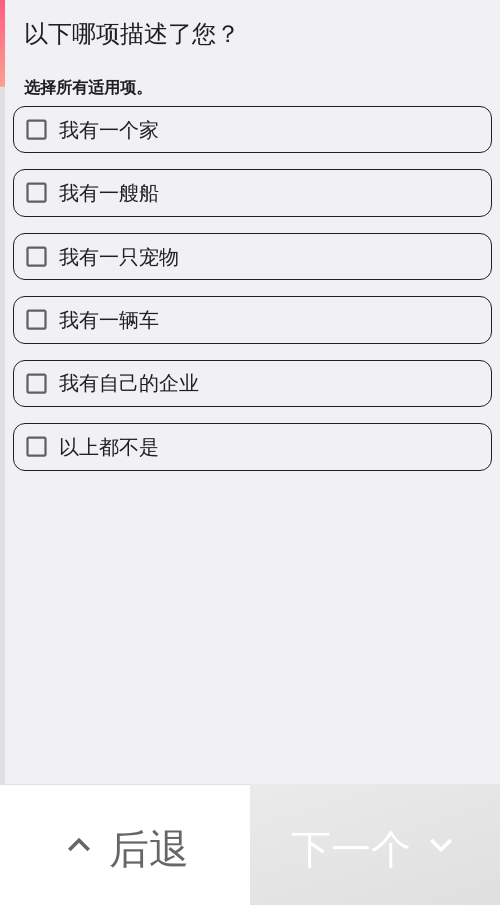 click on "我有自己的企业" at bounding box center (252, 383) 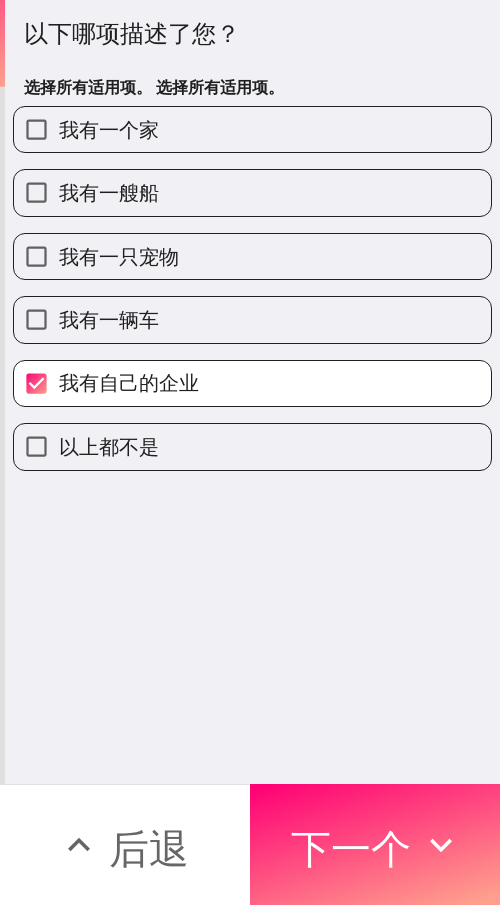 click 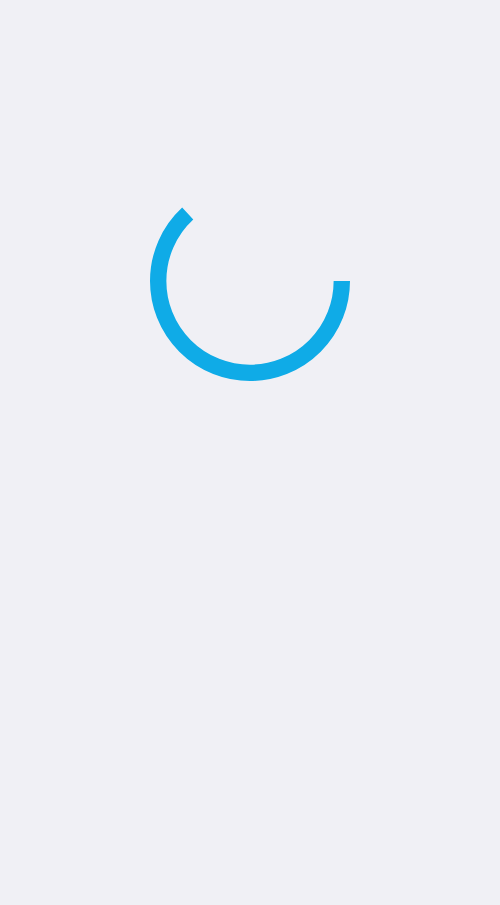 scroll, scrollTop: 0, scrollLeft: 0, axis: both 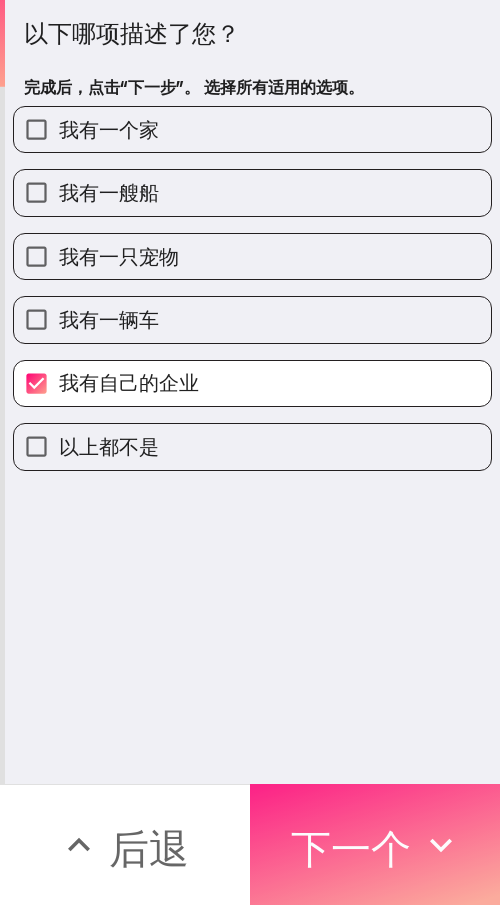 click on "下一个" at bounding box center (351, 848) 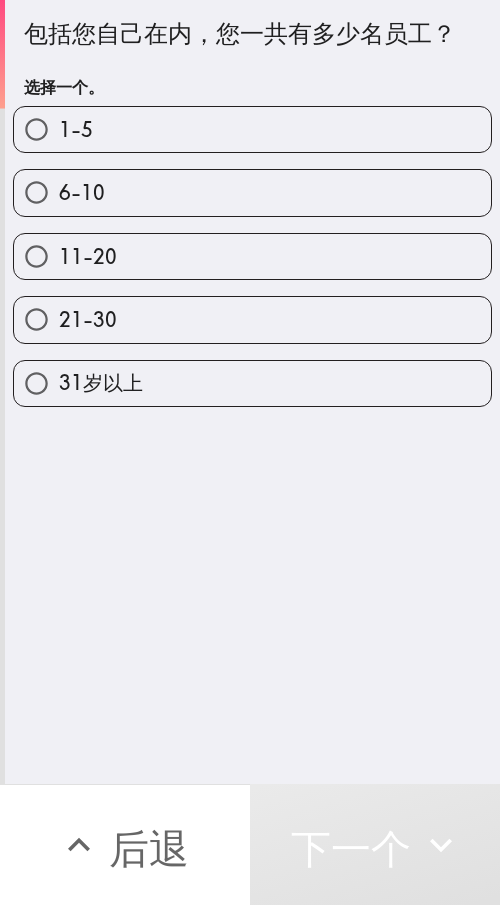 click on "11-20" at bounding box center (252, 256) 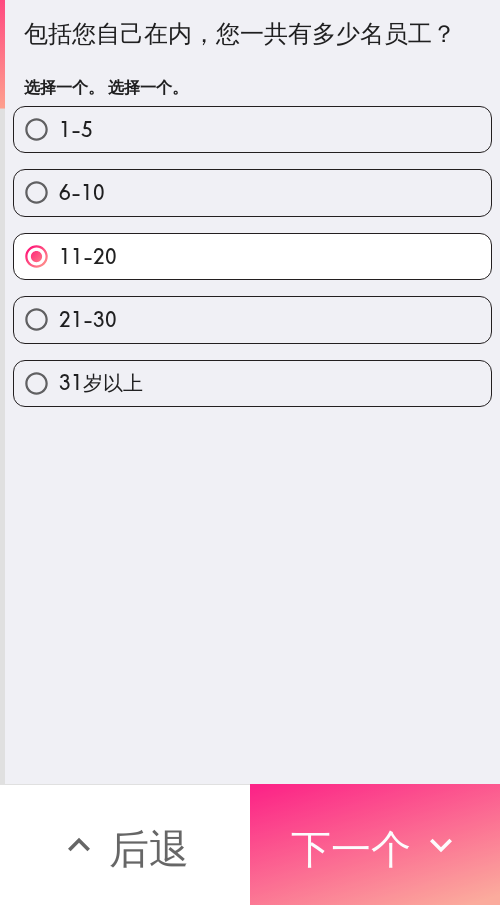 click on "下一个" at bounding box center (351, 848) 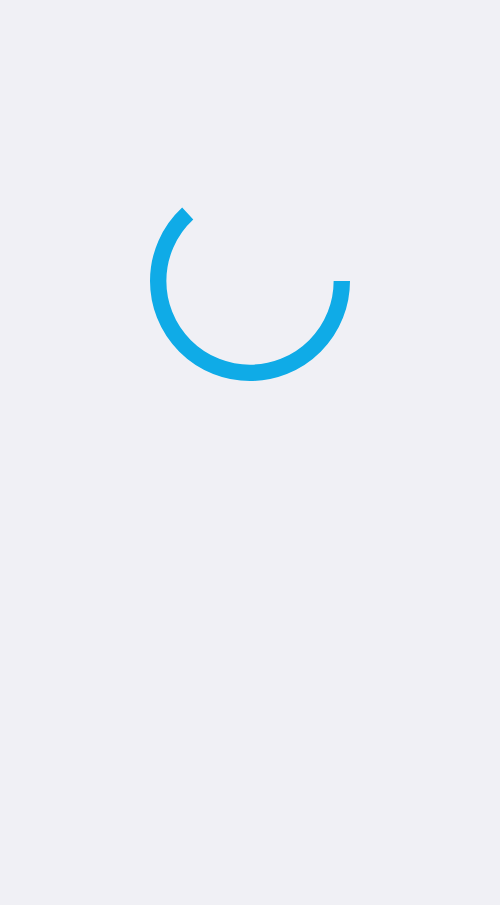 scroll, scrollTop: 0, scrollLeft: 0, axis: both 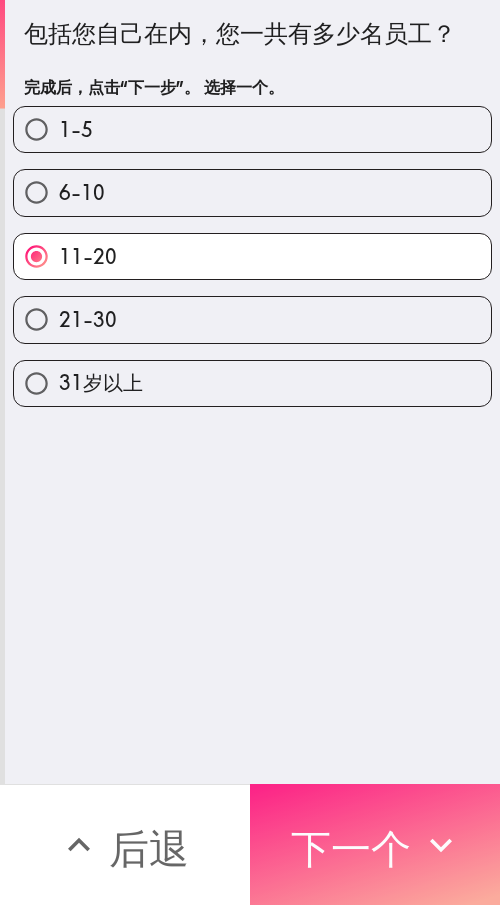 click on "下一个" at bounding box center (351, 848) 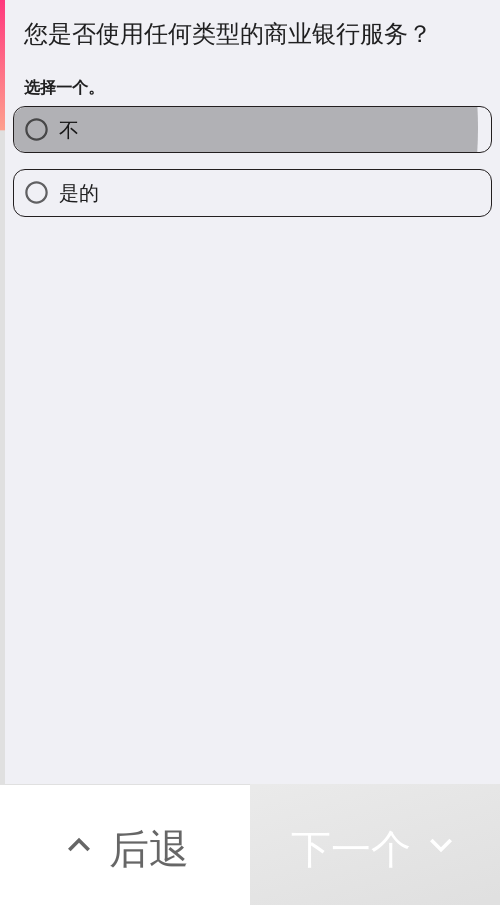 click on "不" at bounding box center (252, 129) 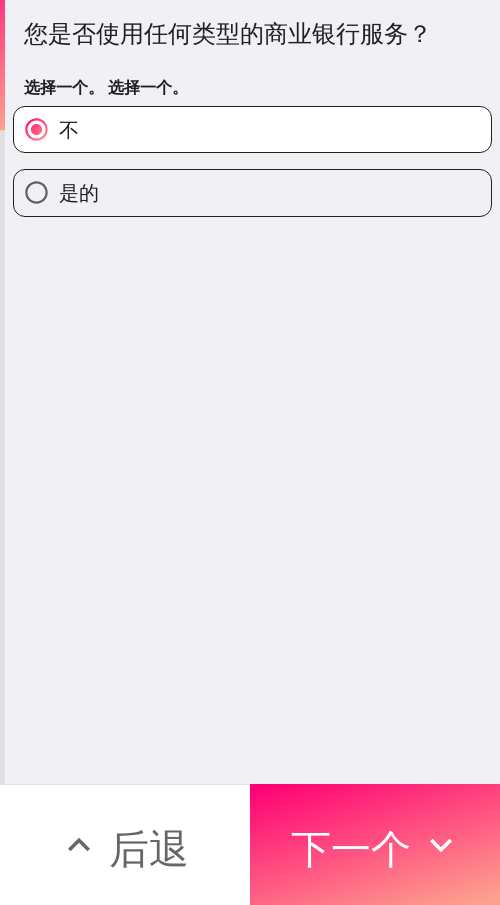 click on "不" at bounding box center (69, 129) 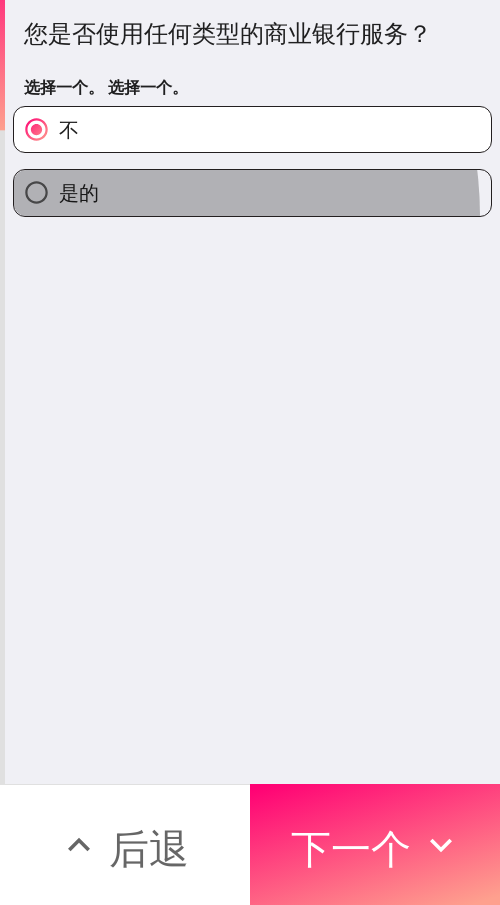click on "是的" at bounding box center [252, 192] 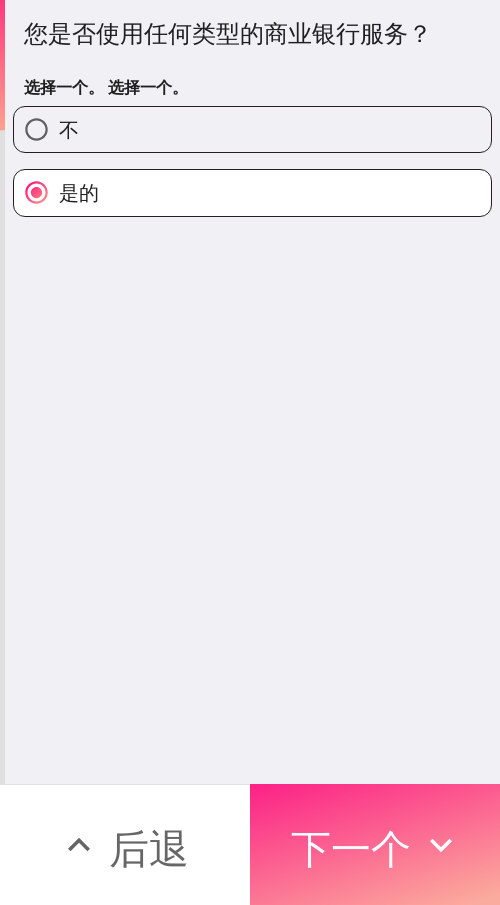 click 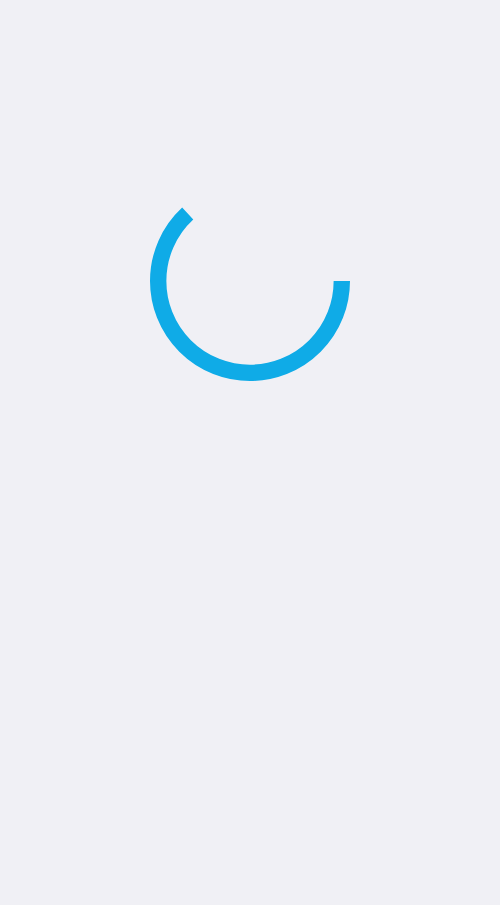 scroll, scrollTop: 0, scrollLeft: 0, axis: both 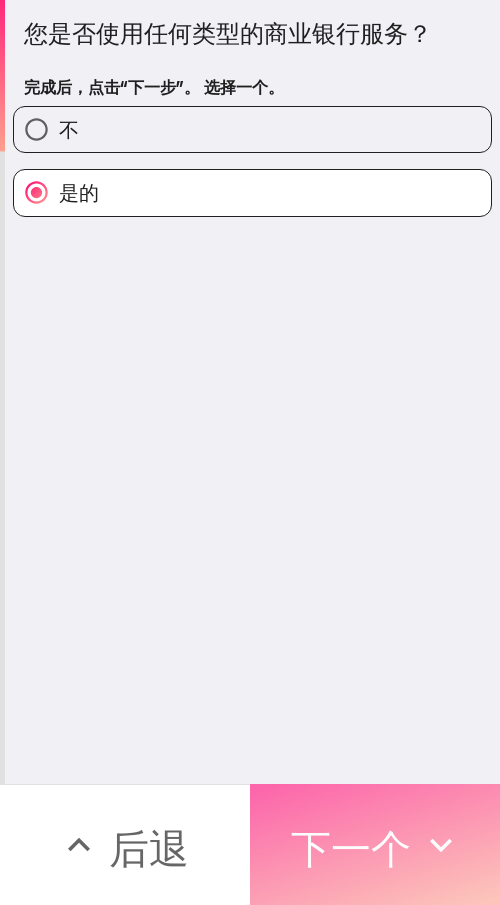 click on "下一个" at bounding box center (351, 848) 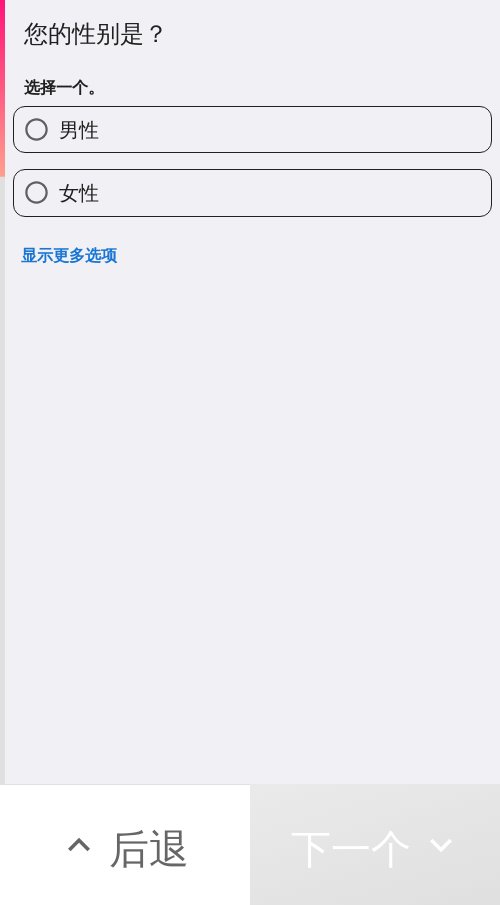 click on "女性" at bounding box center [252, 192] 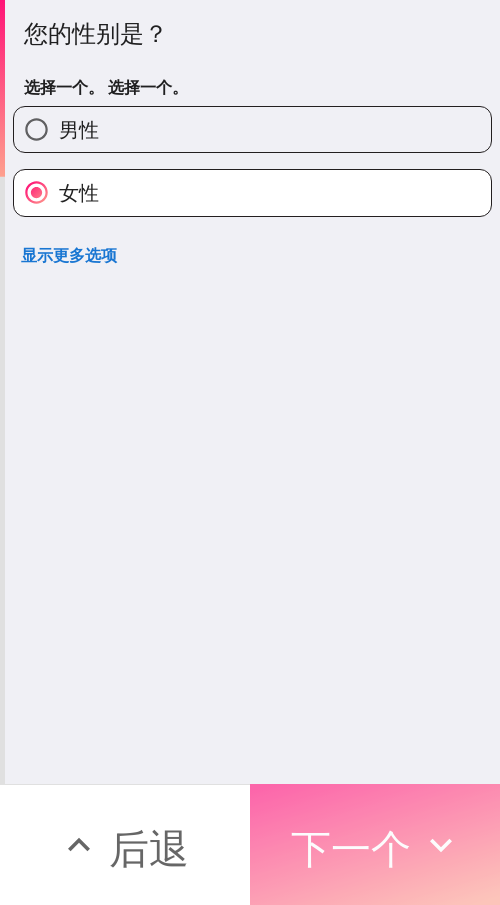 click on "下一个" at bounding box center [351, 845] 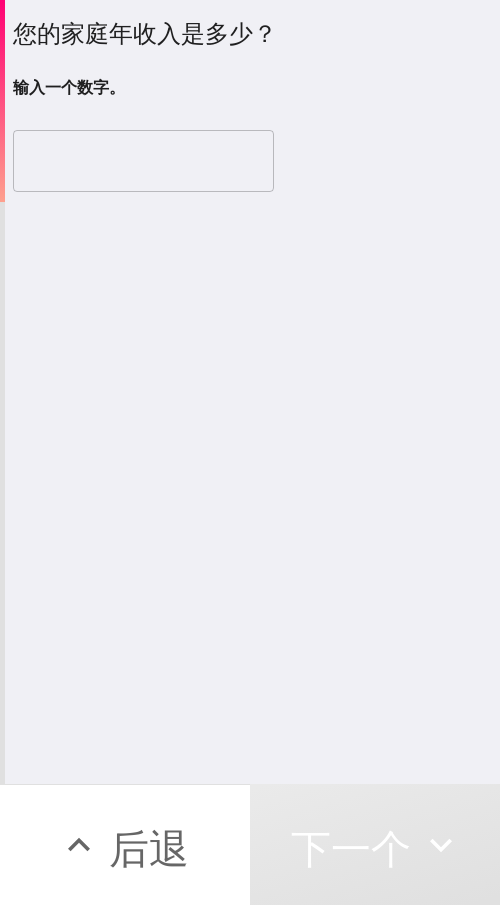 click at bounding box center [143, 161] 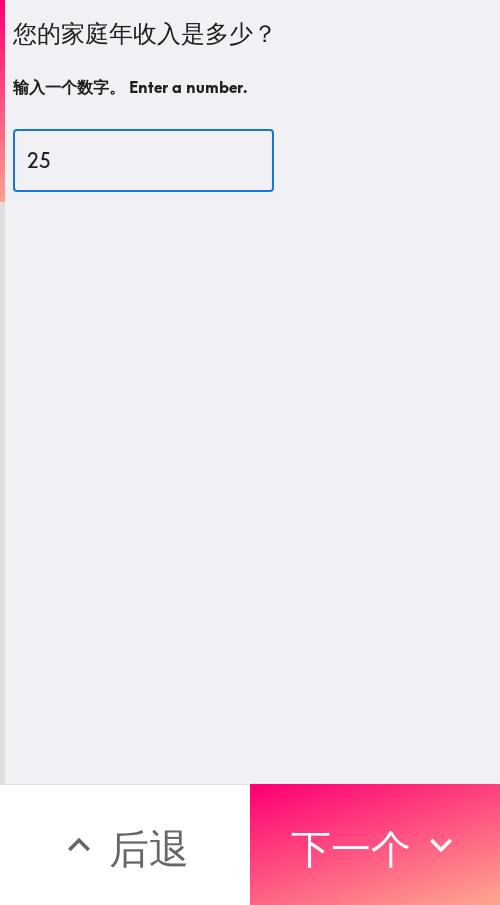 type on "25" 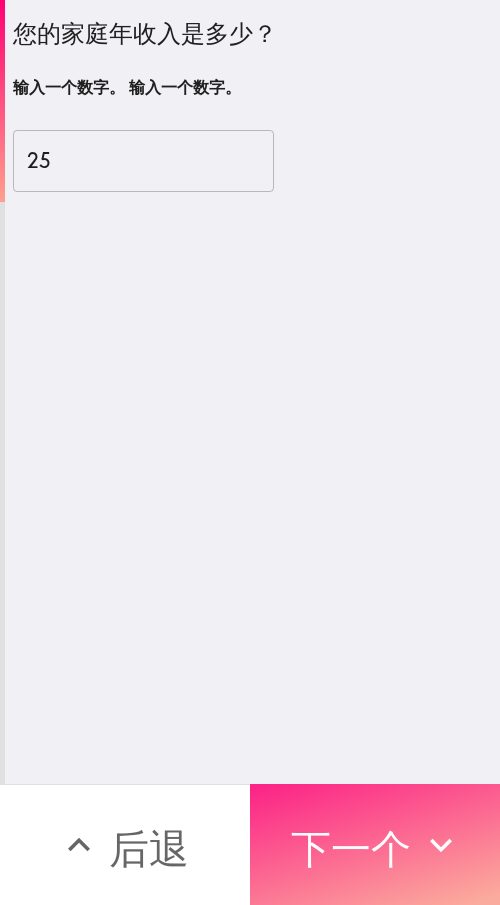 click on "下一个" at bounding box center [375, 844] 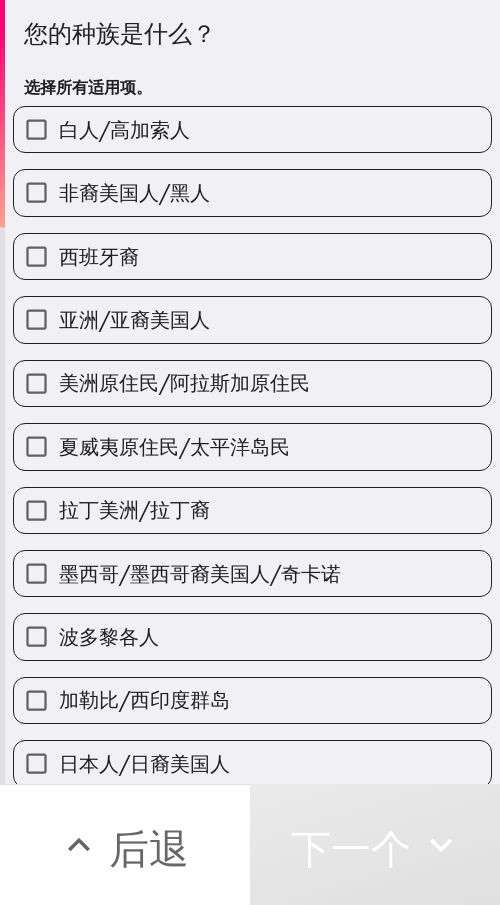 click on "非裔美国人/黑人" at bounding box center [134, 192] 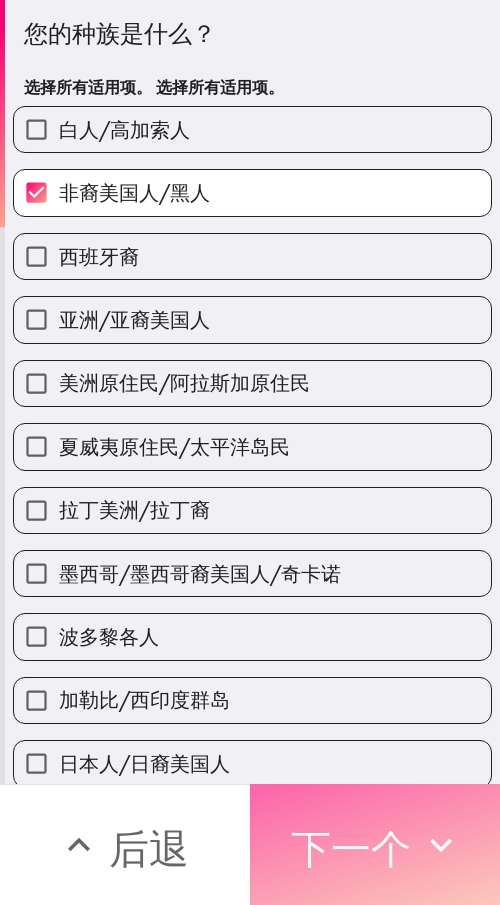 click on "下一个" at bounding box center [375, 844] 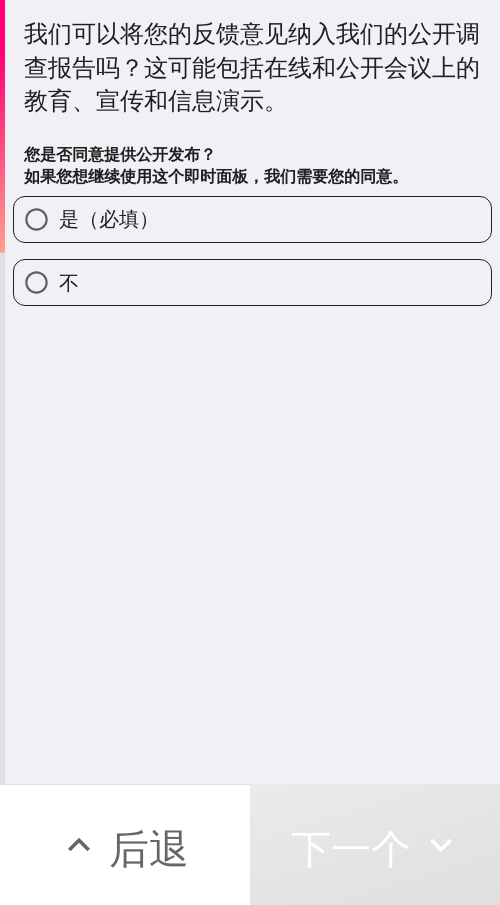 click on "是（必填）" at bounding box center [109, 219] 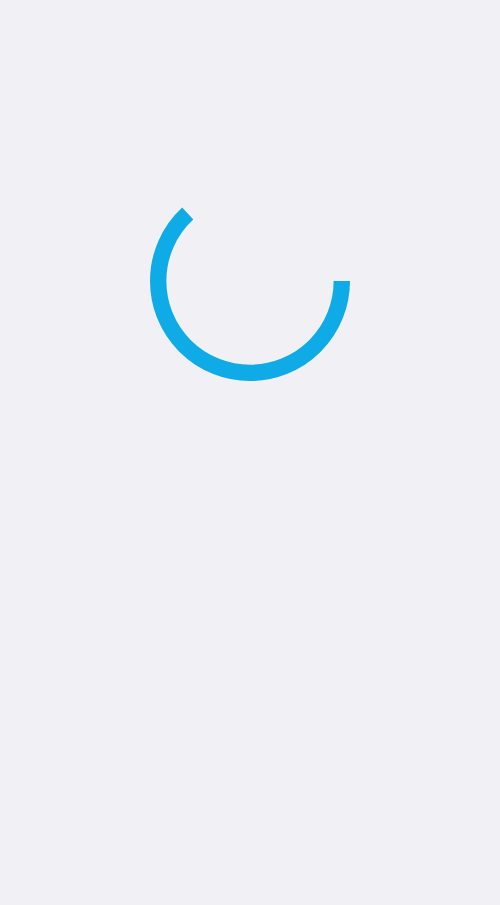 scroll, scrollTop: 0, scrollLeft: 0, axis: both 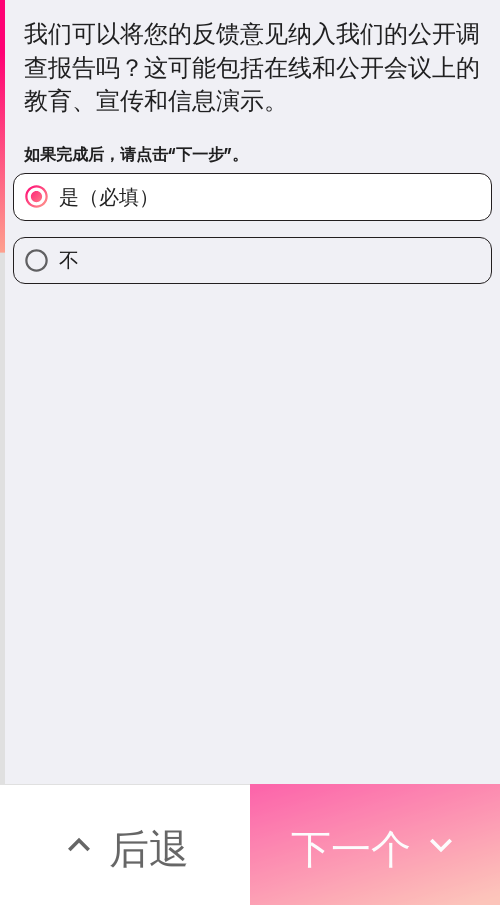 click on "下一个" at bounding box center (351, 848) 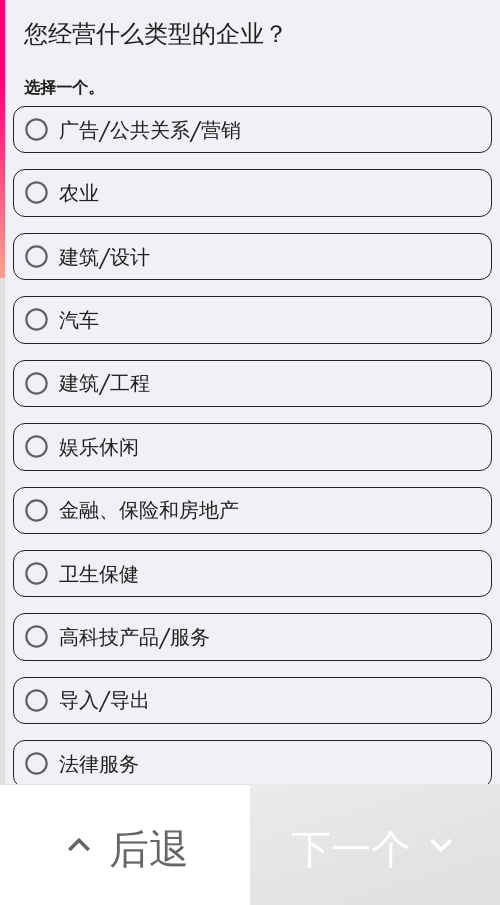 drag, startPoint x: 178, startPoint y: 395, endPoint x: 175, endPoint y: 415, distance: 20.22375 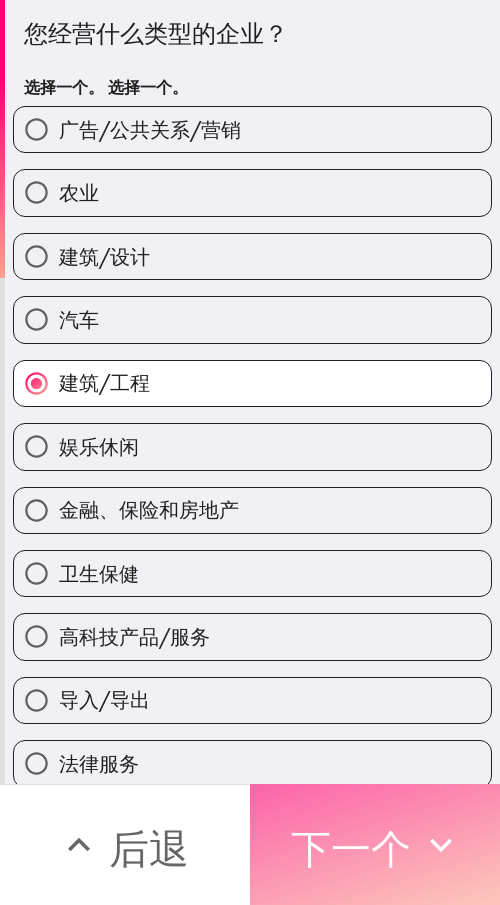 click on "下一个" at bounding box center [351, 848] 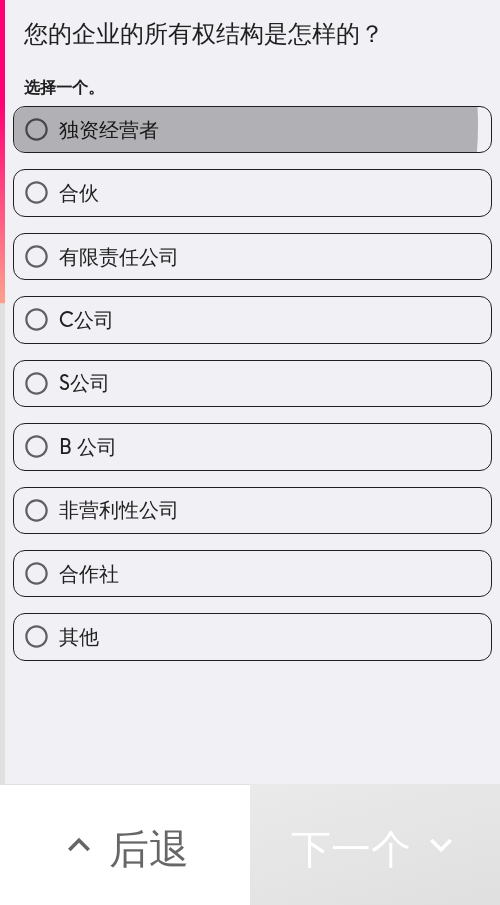 click on "独资经营者" at bounding box center [109, 129] 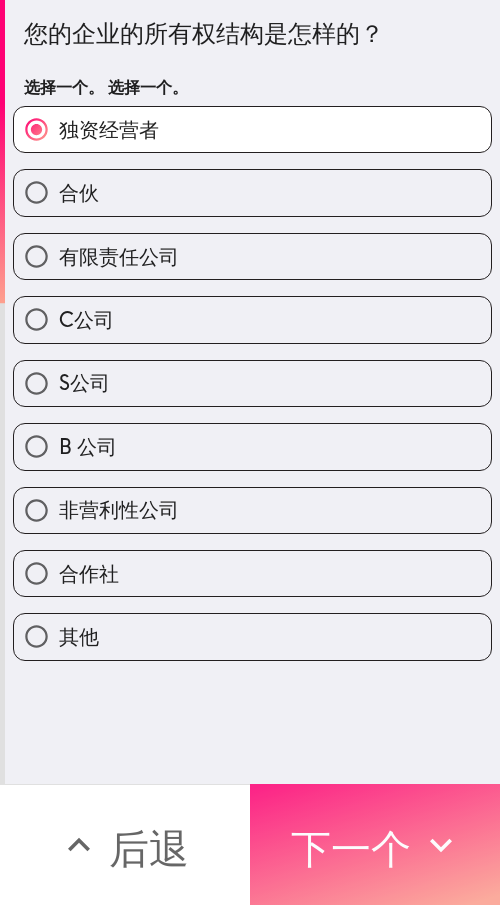 click on "下一个" at bounding box center [375, 844] 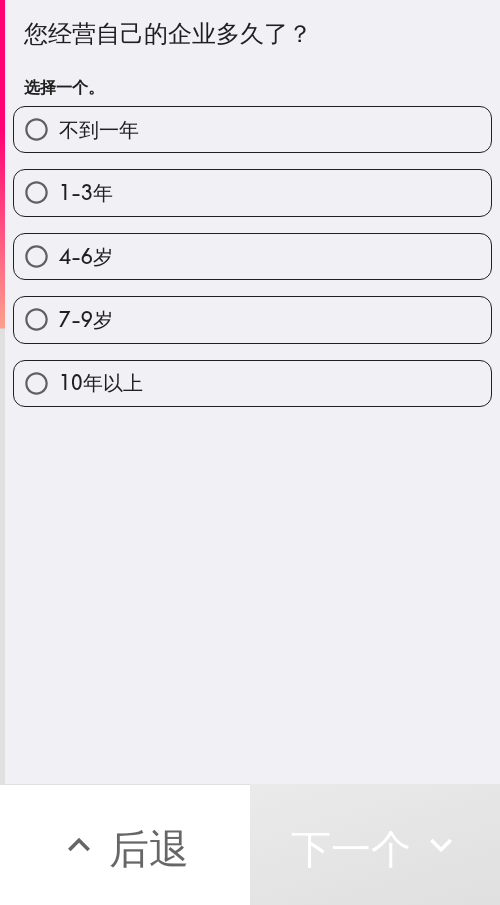 click on "7-9岁" at bounding box center [252, 319] 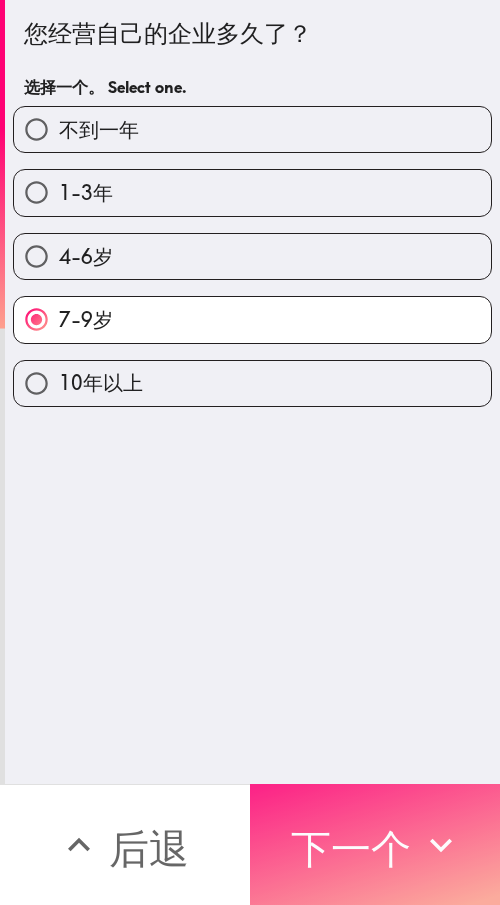 click on "下一个" at bounding box center [351, 845] 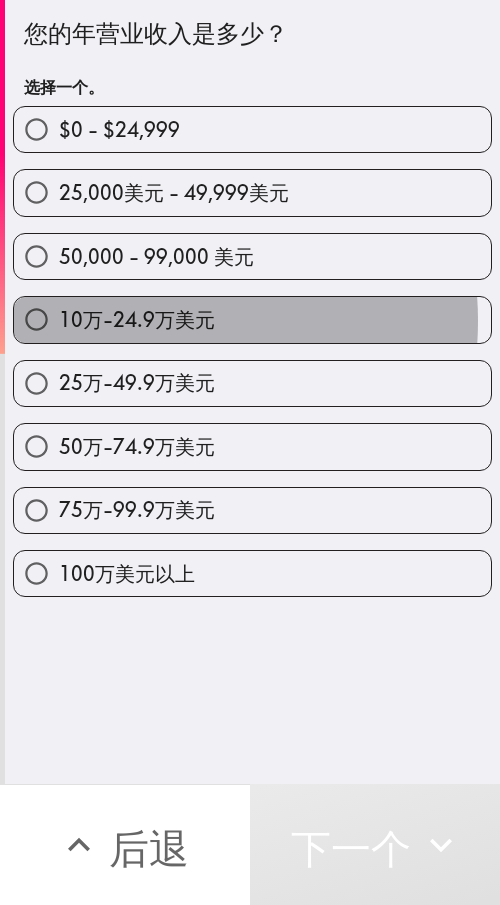 click on "10万-24.9万美元" at bounding box center (137, 319) 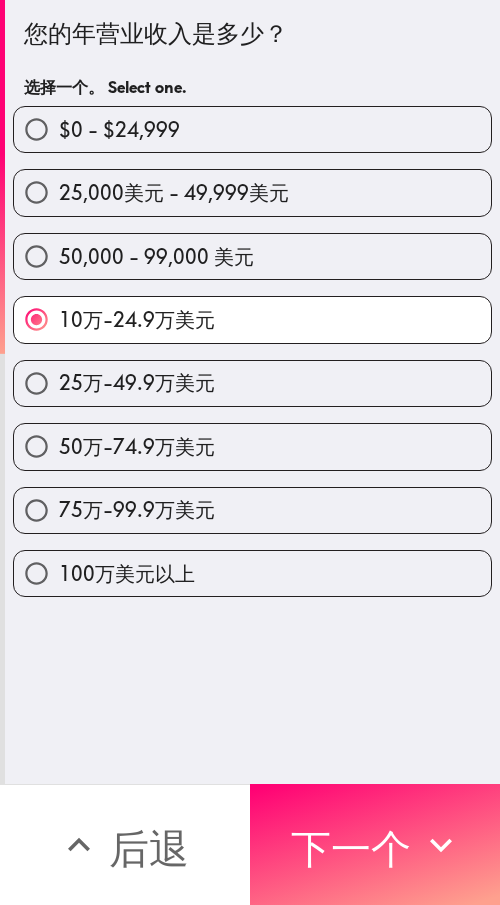 click on "25万-49.9万美元" at bounding box center (137, 382) 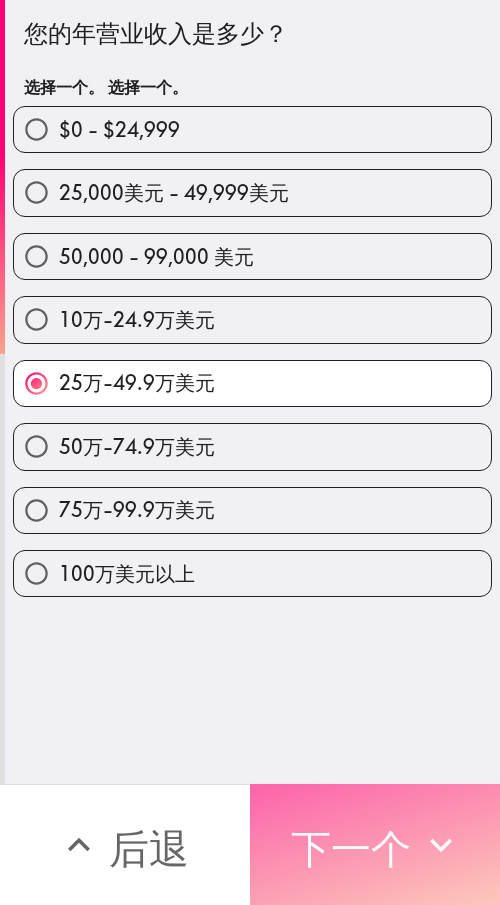 click on "下一个" at bounding box center [351, 848] 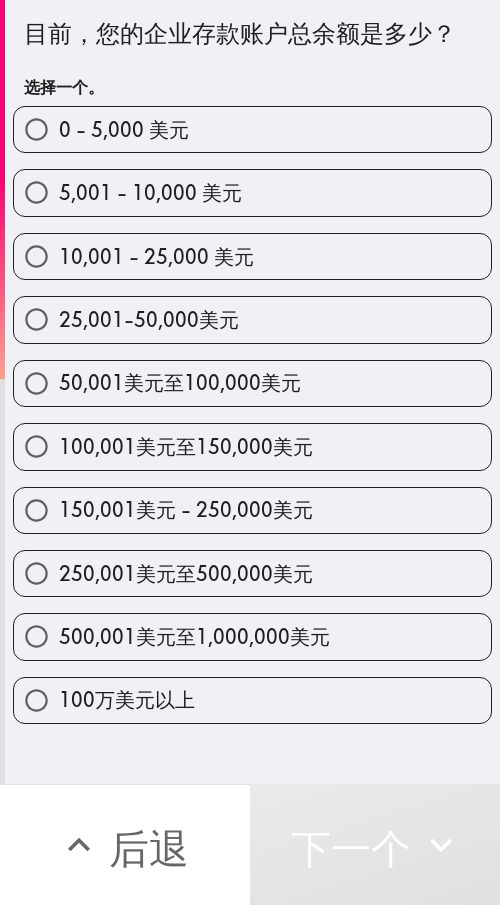click on "250,001美元至500,000美元" at bounding box center (252, 573) 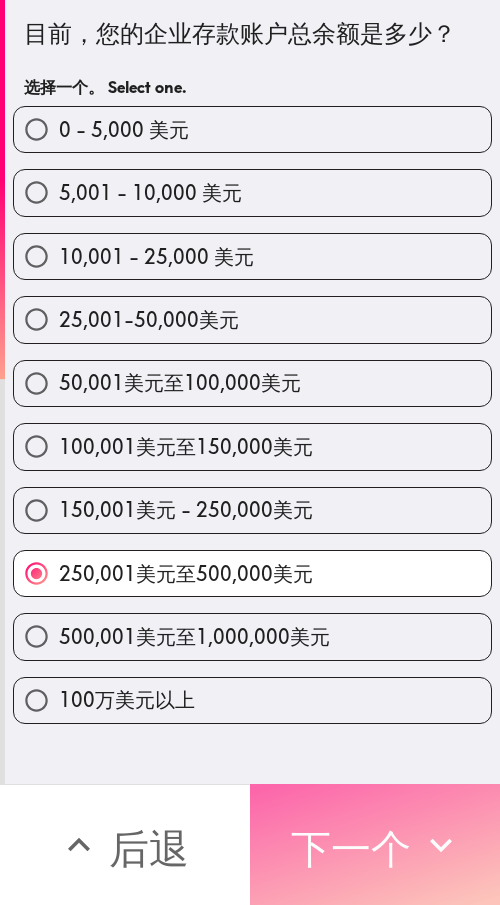 click on "下一个" at bounding box center (351, 848) 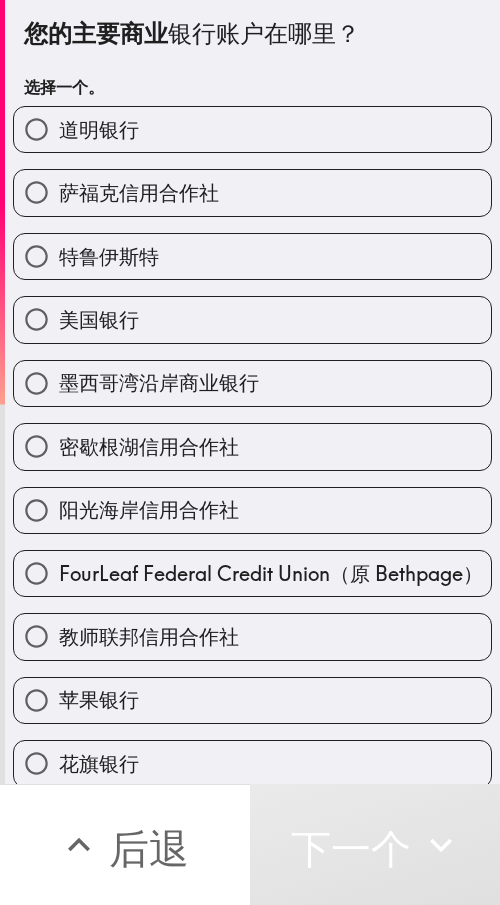 drag, startPoint x: 153, startPoint y: 326, endPoint x: 167, endPoint y: 355, distance: 32.202484 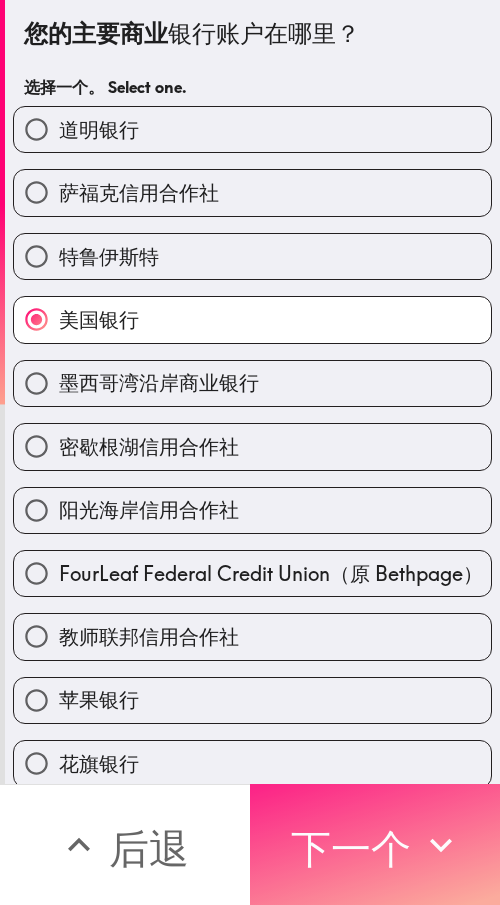 click 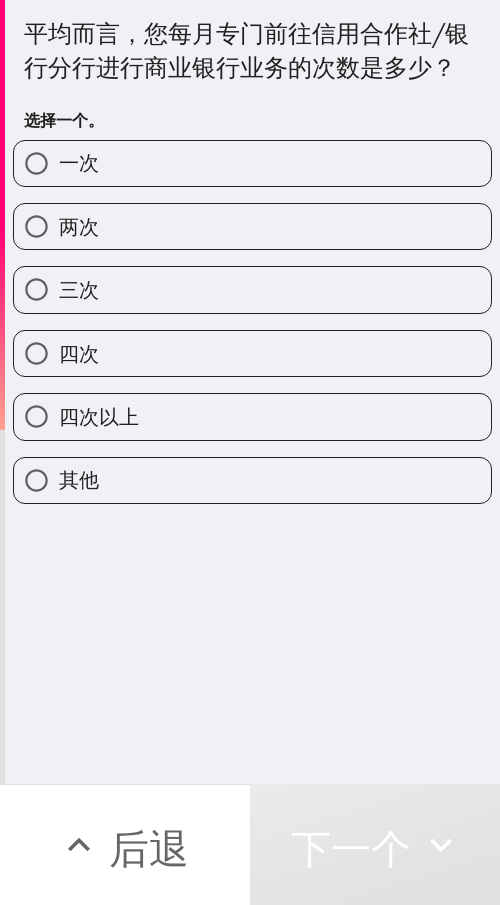 click on "三次" at bounding box center (252, 289) 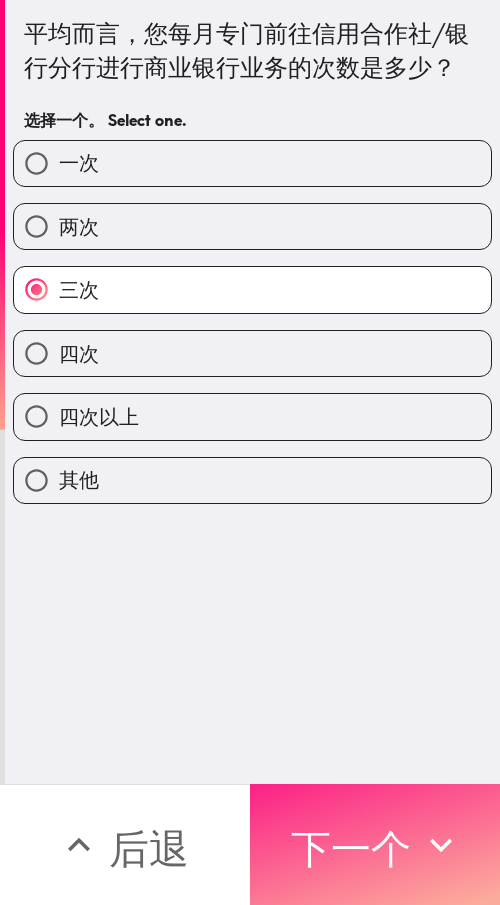 click on "下一个" at bounding box center [351, 848] 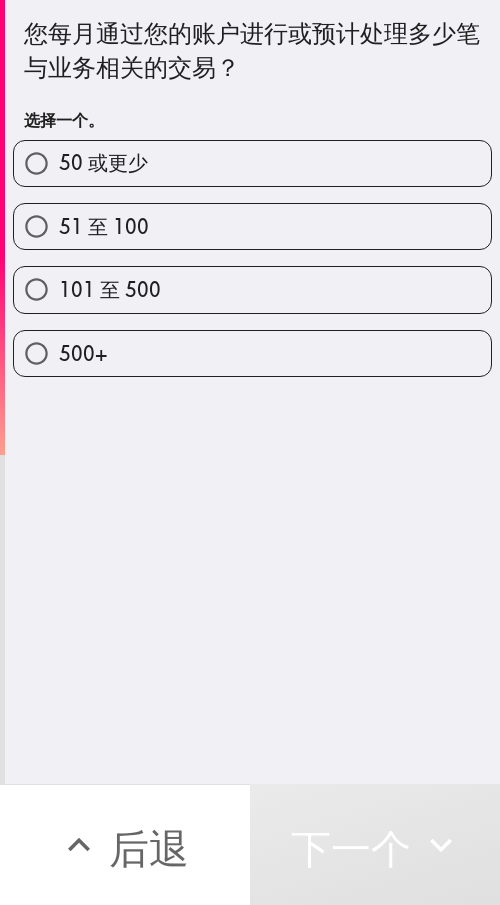 click on "51 至 100" at bounding box center [252, 226] 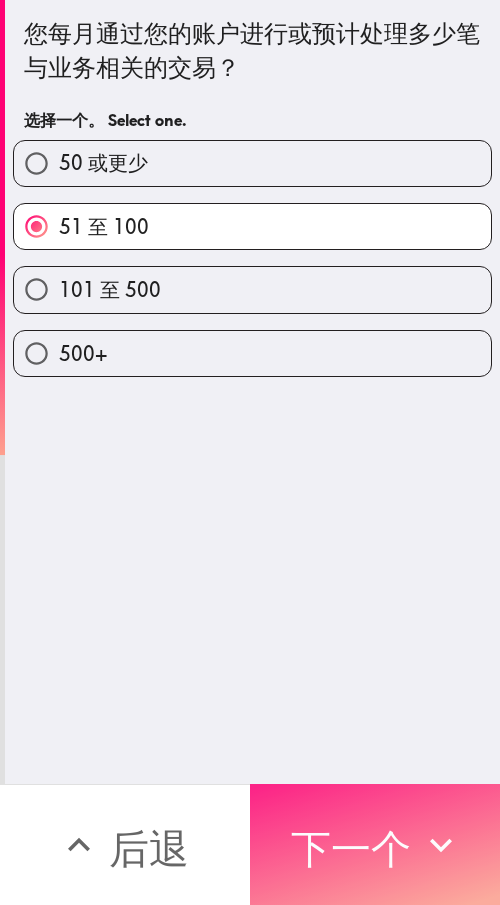 click on "下一个" at bounding box center [351, 848] 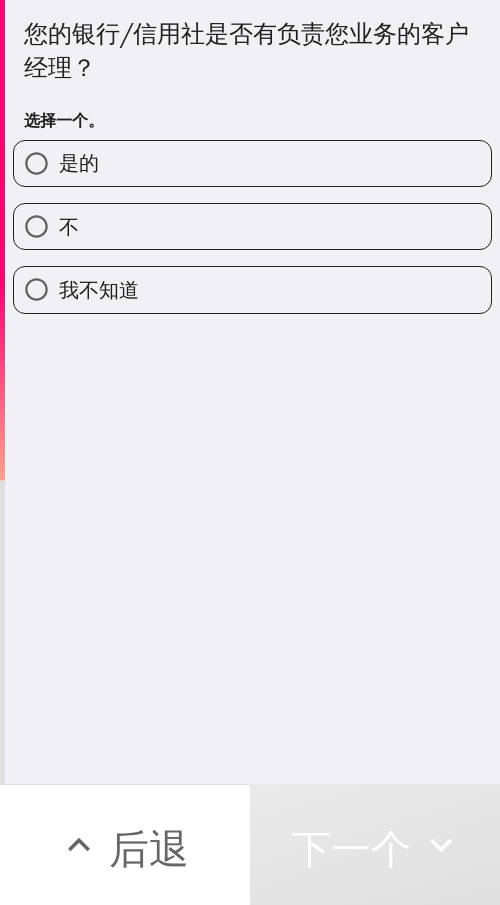 click on "是的" at bounding box center [252, 163] 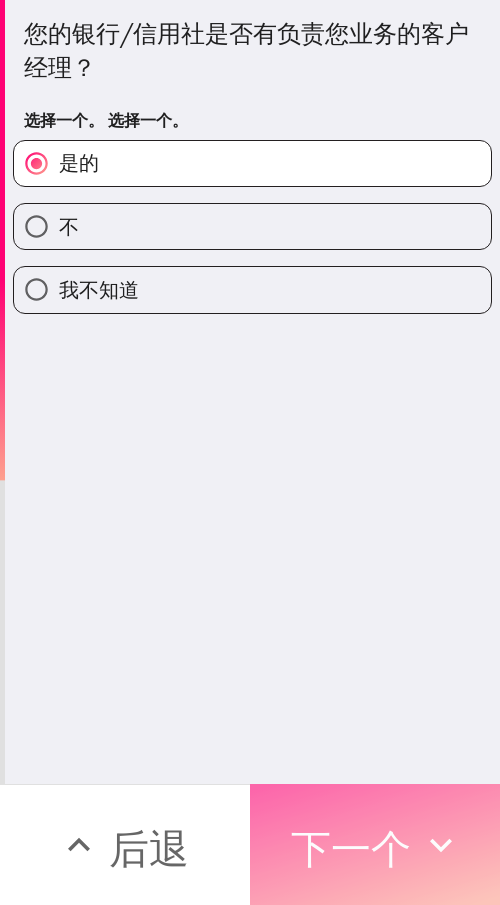 click on "下一个" at bounding box center (351, 848) 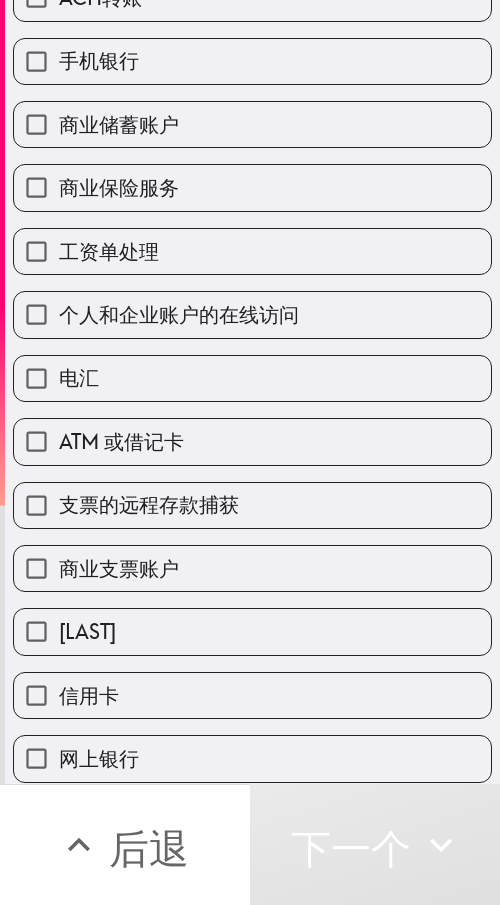 scroll, scrollTop: 200, scrollLeft: 0, axis: vertical 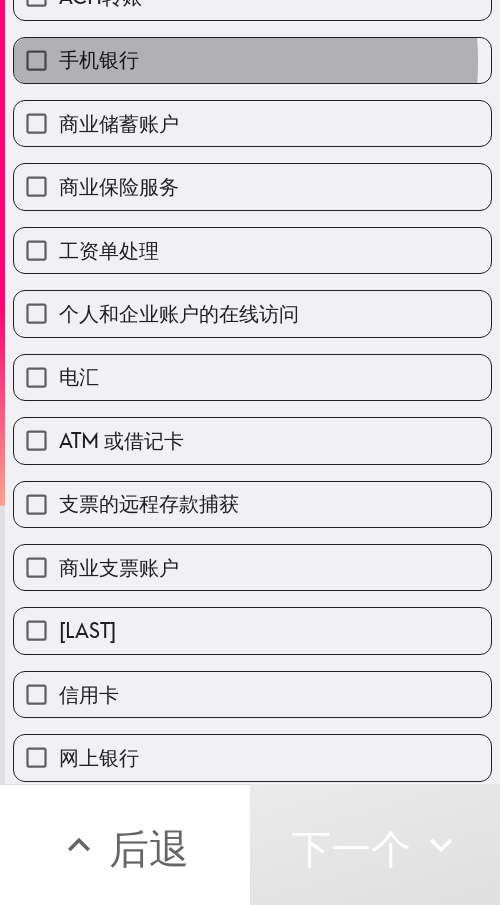 click on "手机银行" at bounding box center (99, 59) 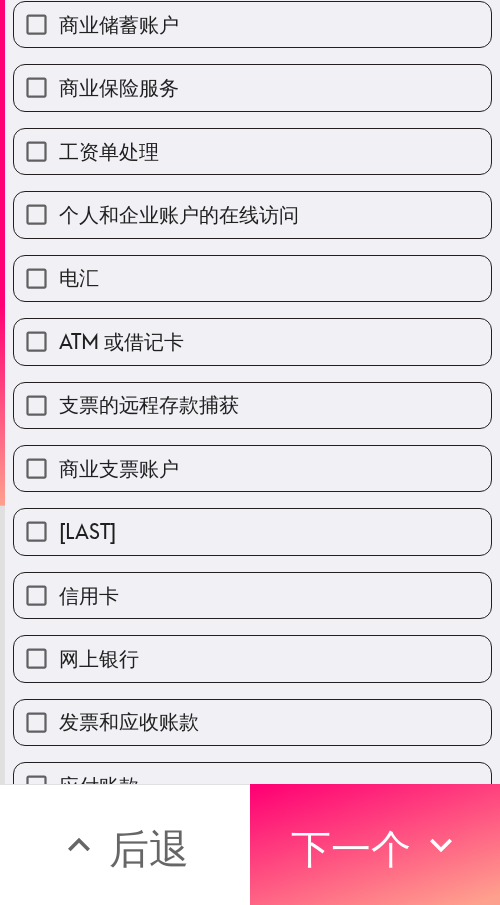 scroll, scrollTop: 300, scrollLeft: 0, axis: vertical 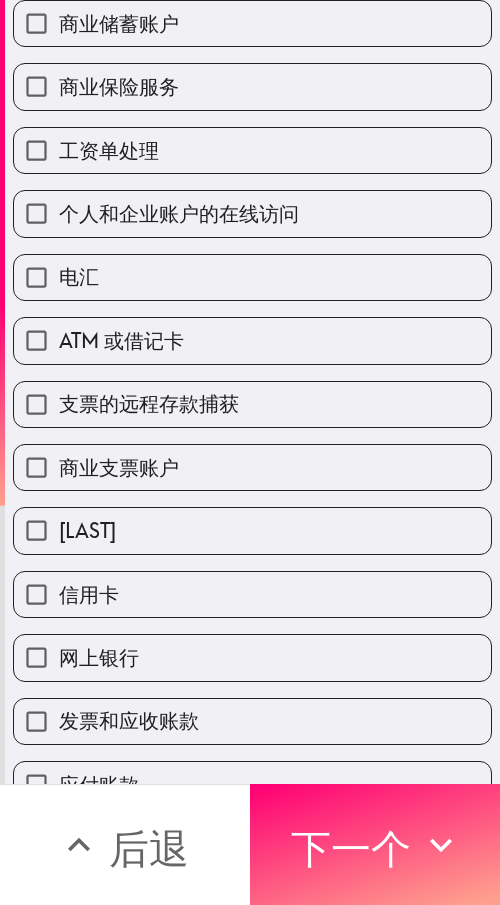 click on "ATM 或借记卡" at bounding box center [252, 340] 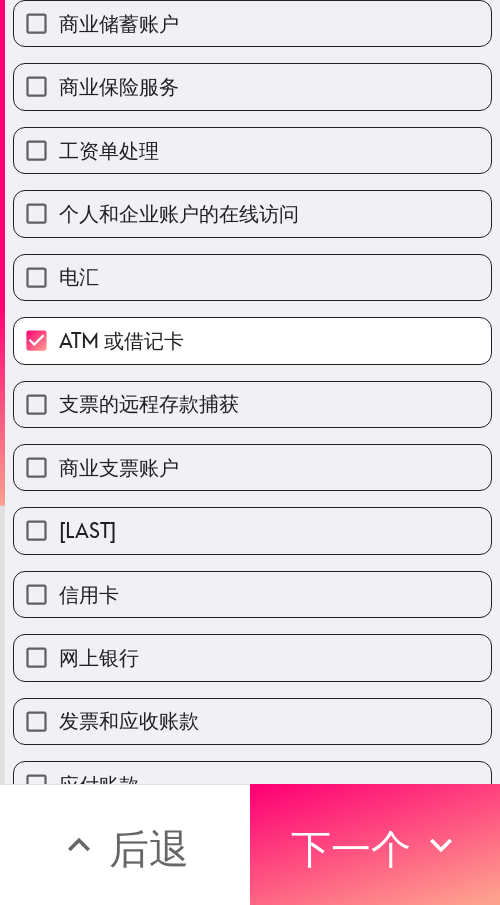 click on "ATM 或借记卡" at bounding box center [121, 340] 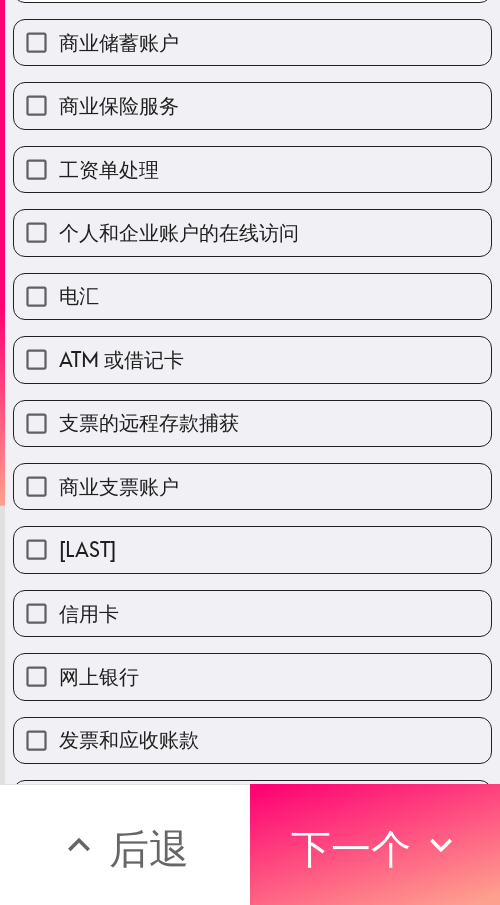 scroll, scrollTop: 103, scrollLeft: 0, axis: vertical 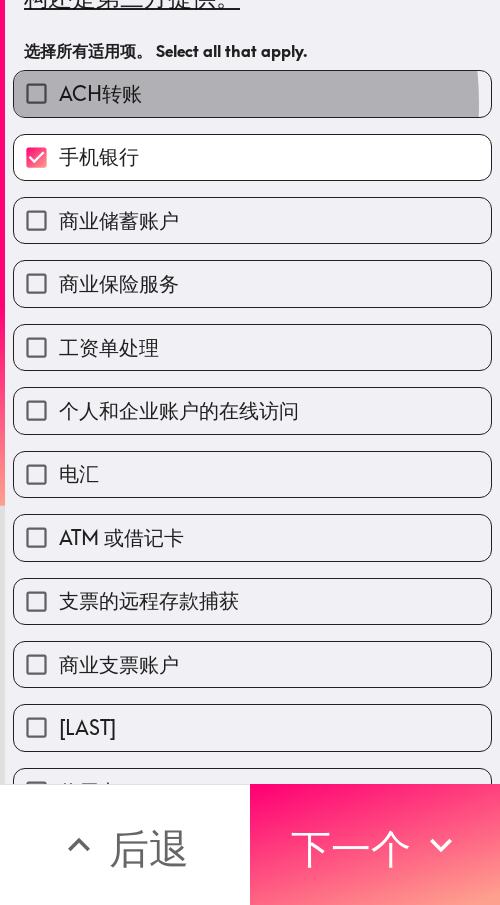 click on "ACH转账" at bounding box center (252, 93) 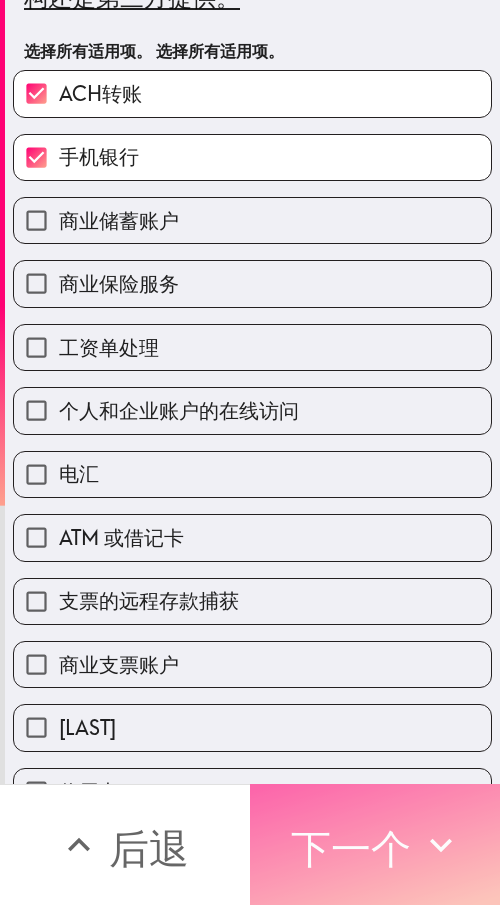 click on "下一个" at bounding box center [351, 848] 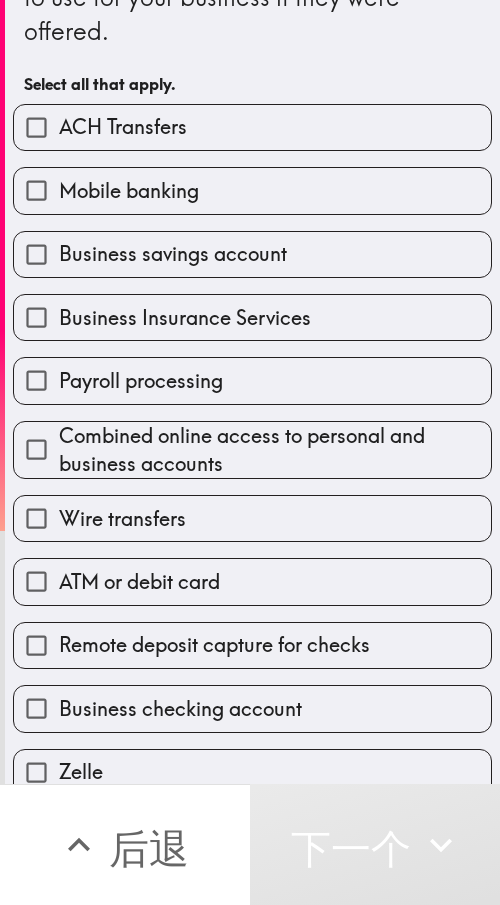 scroll, scrollTop: 0, scrollLeft: 0, axis: both 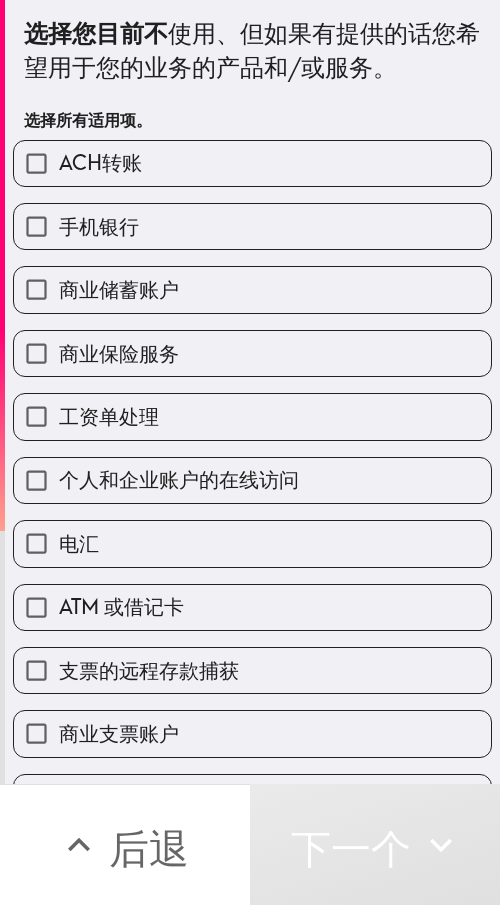 click on "手机银行" at bounding box center [252, 226] 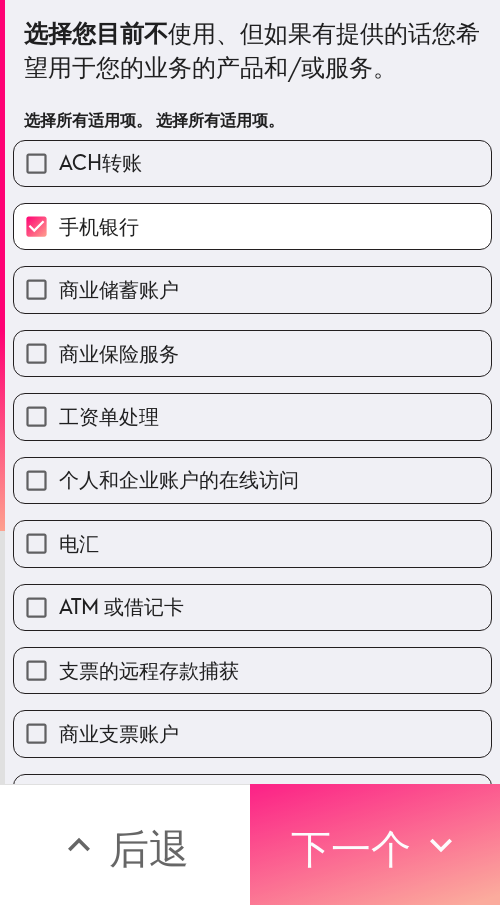 click on "下一个" at bounding box center [351, 848] 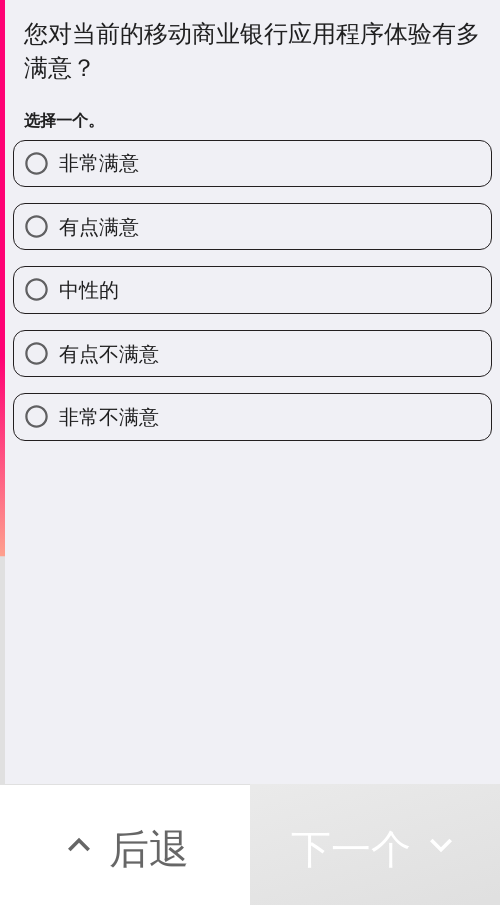click on "非常满意" at bounding box center (252, 163) 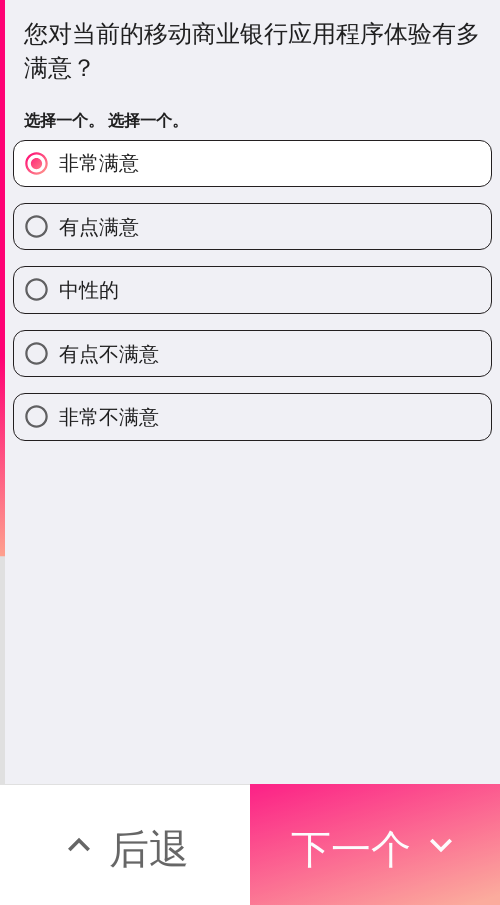 click on "下一个" at bounding box center [351, 848] 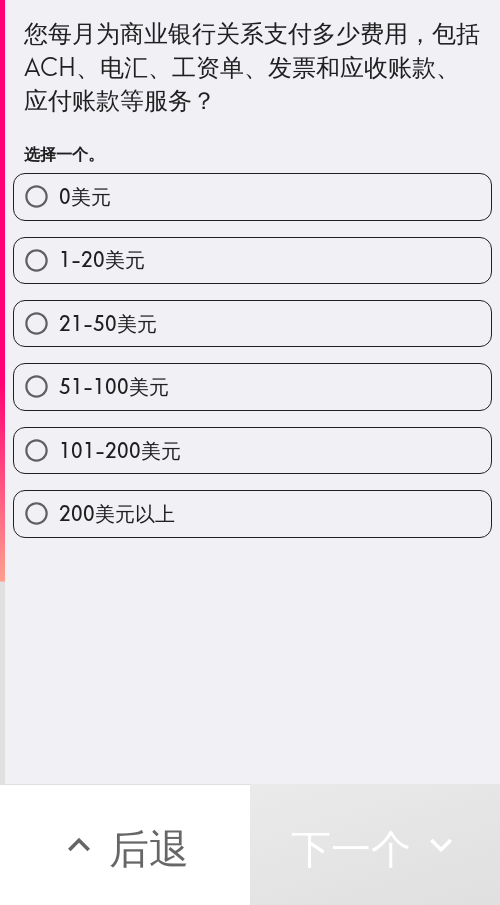 type 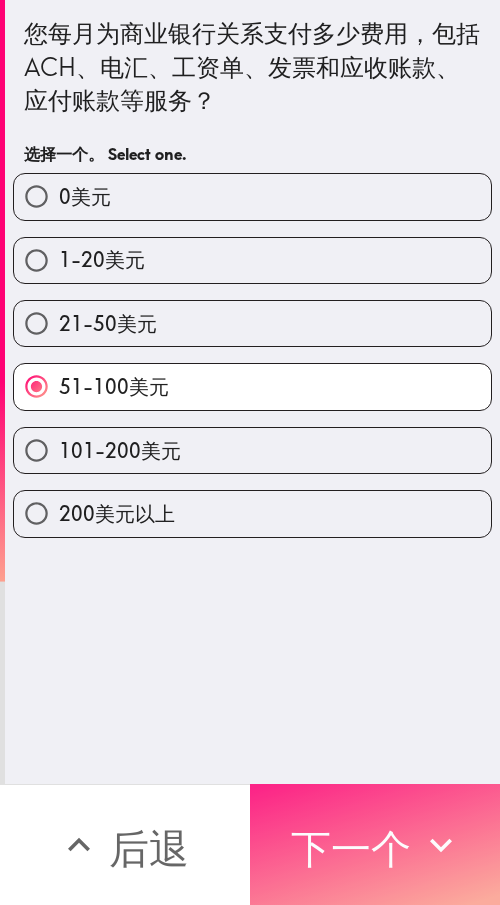 click on "下一个" at bounding box center (351, 845) 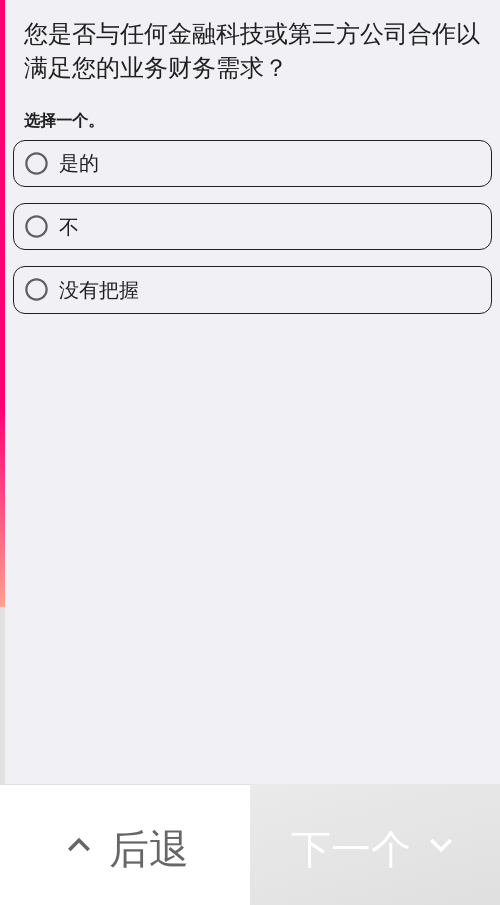 drag, startPoint x: 230, startPoint y: 165, endPoint x: 174, endPoint y: 233, distance: 88.09086 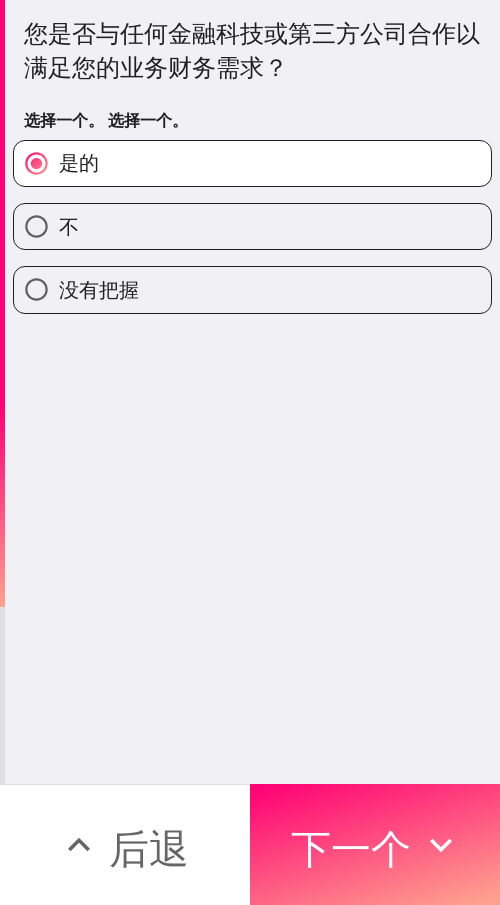 click on "不" at bounding box center (252, 226) 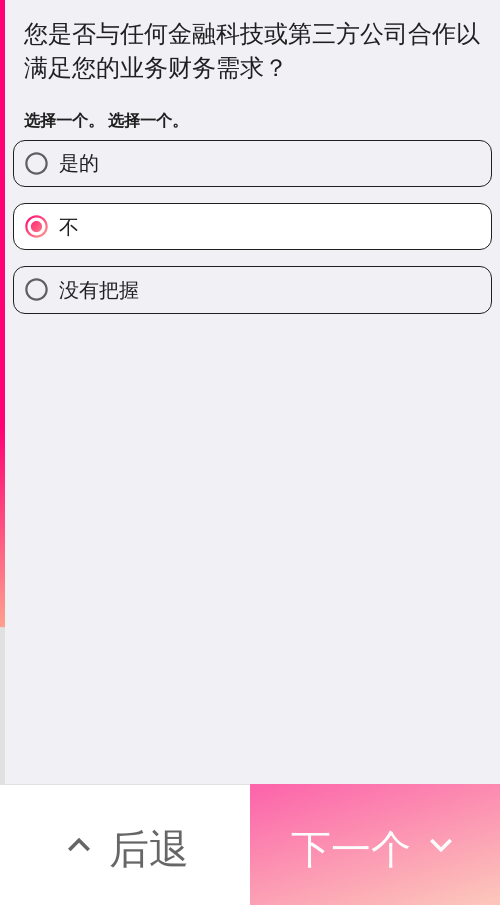 click on "下一个" at bounding box center [375, 844] 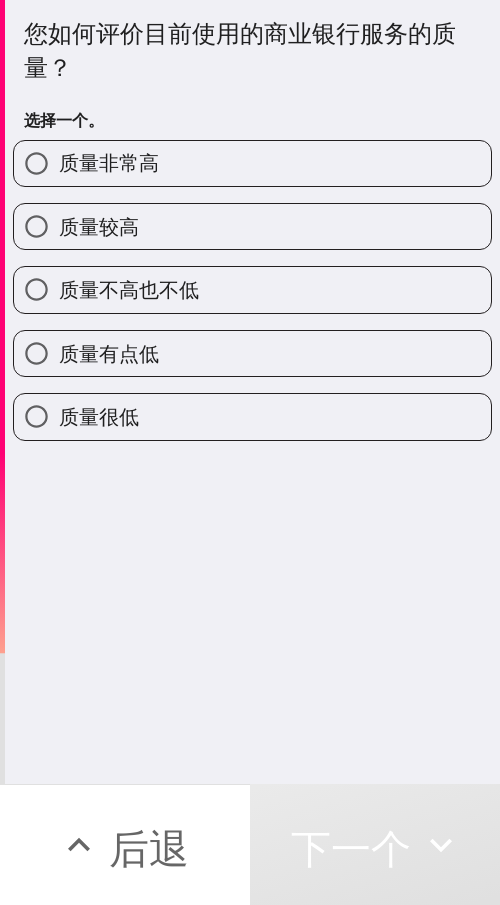click on "质量较高" at bounding box center [252, 226] 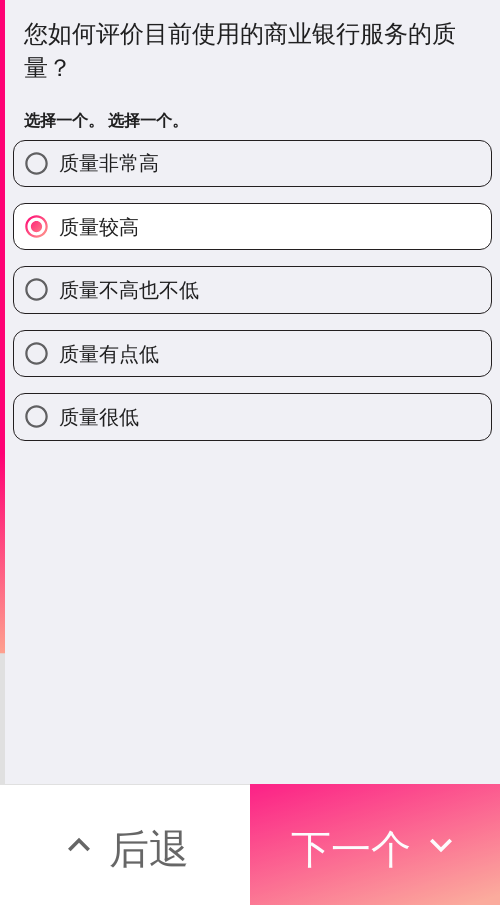 click on "下一个" at bounding box center (351, 848) 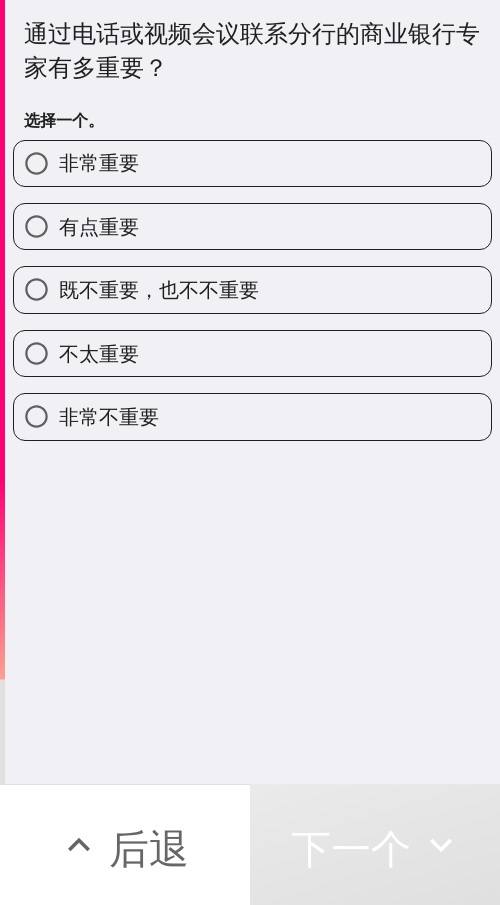 click on "非常重要" at bounding box center (252, 163) 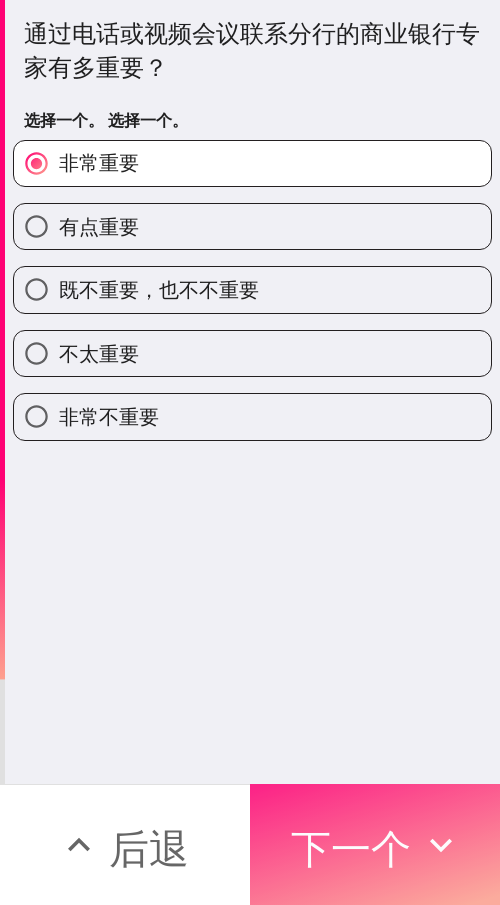 click on "下一个" at bounding box center (351, 848) 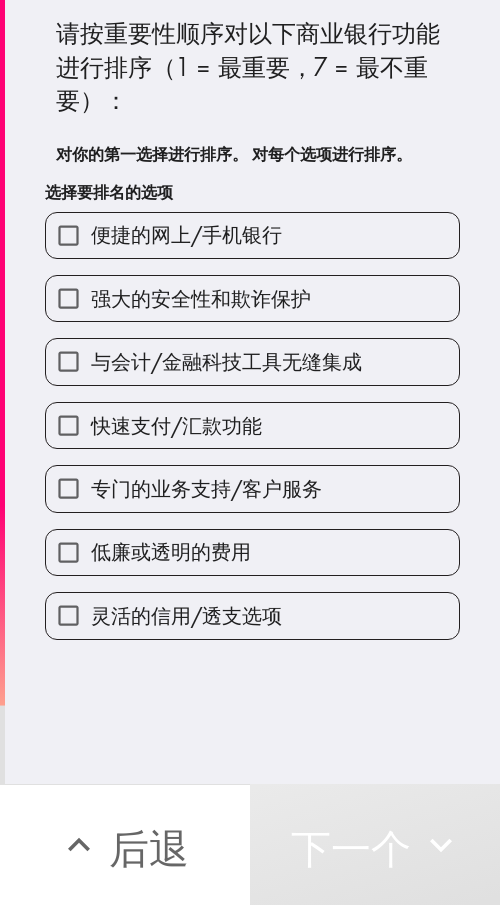 click on "便捷的网上/手机银行" at bounding box center (68, 235) 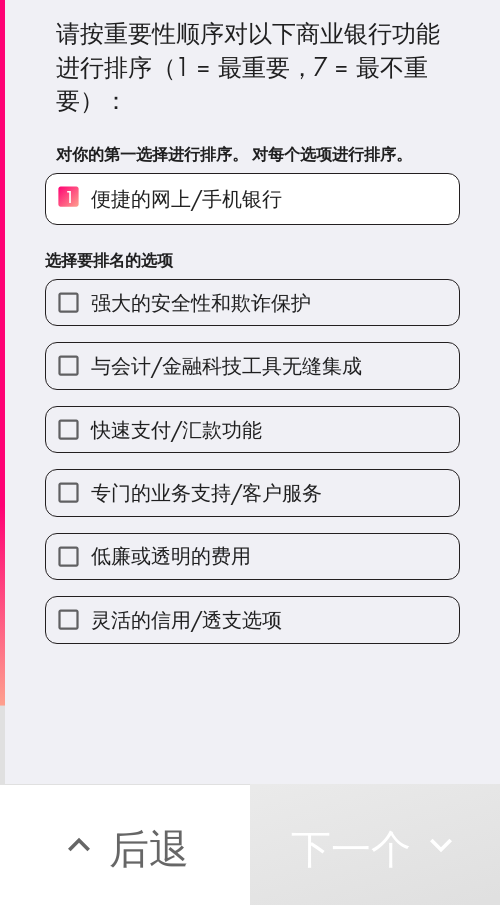 click on "快速支付/汇款功能" at bounding box center [68, 429] 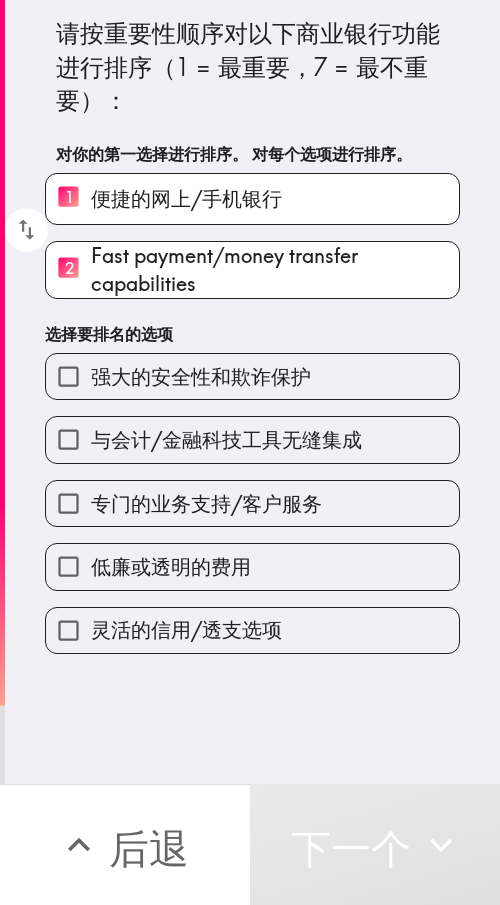 click on "专门的业务支持/客户服务" at bounding box center (68, 503) 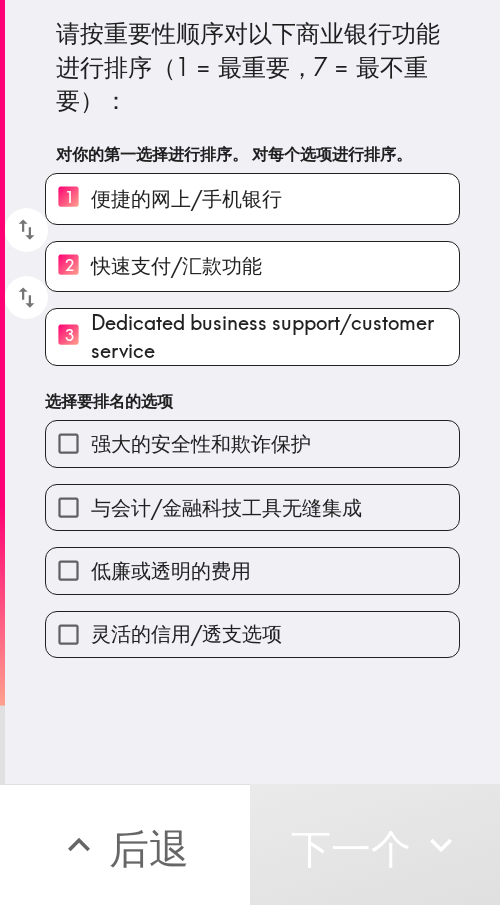 click on "强大的安全性和欺诈保护" at bounding box center [68, 443] 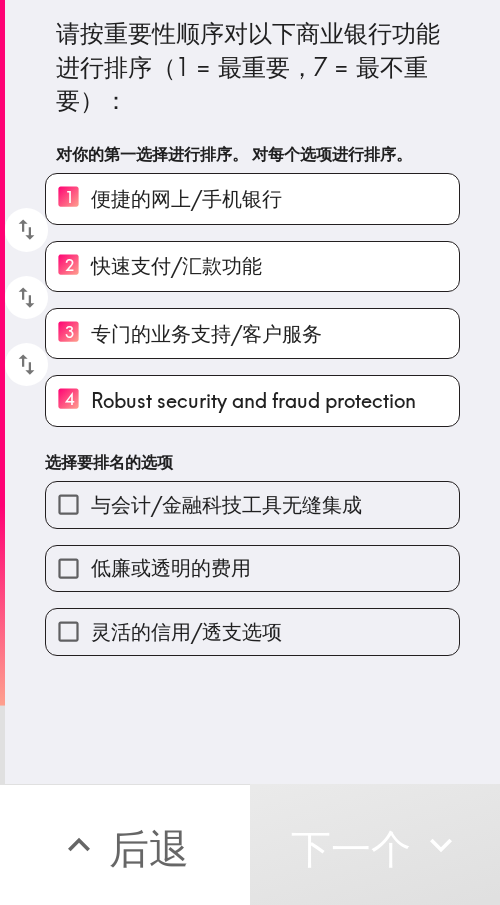 click on "低廉或透明的费用" at bounding box center (68, 568) 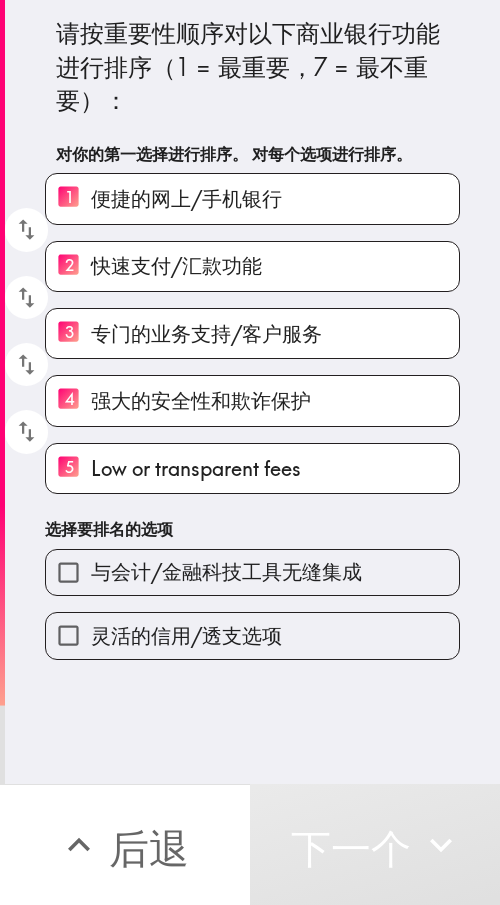 click on "与会计/金融科技工具无缝集成" at bounding box center [68, 572] 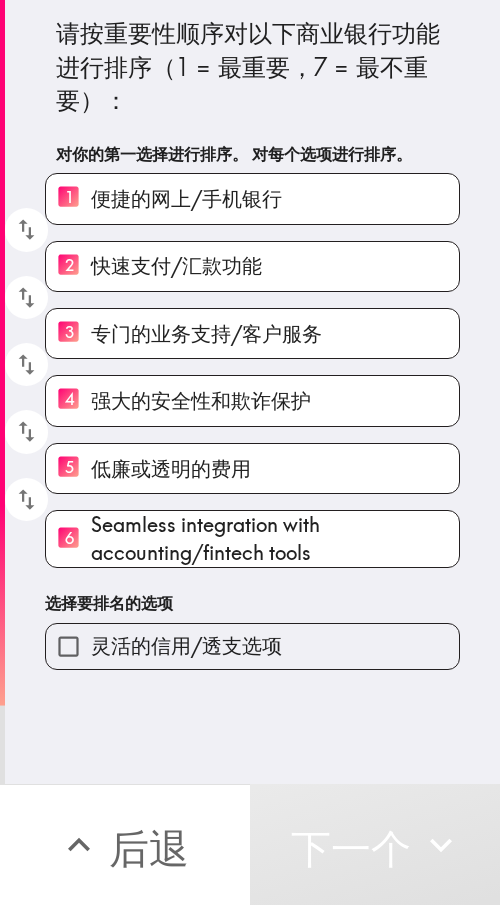 click on "灵活的信用/透支选项" at bounding box center (68, 646) 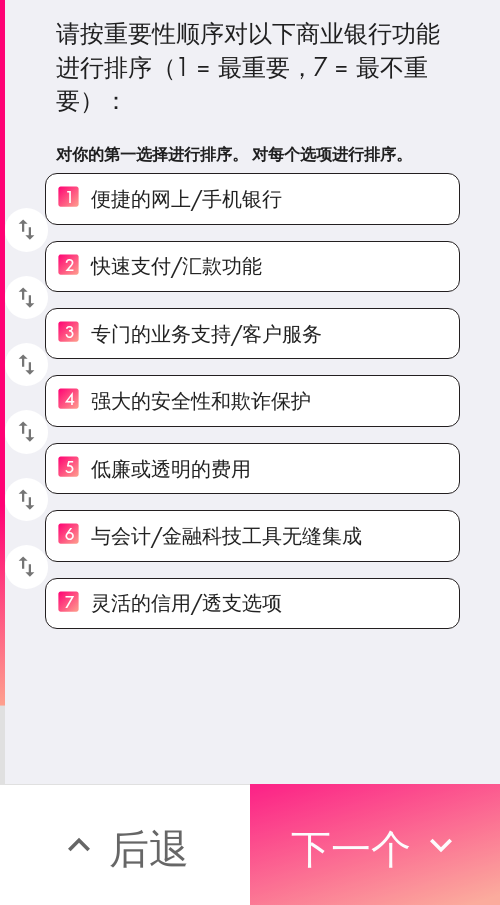 click on "下一个" at bounding box center [351, 848] 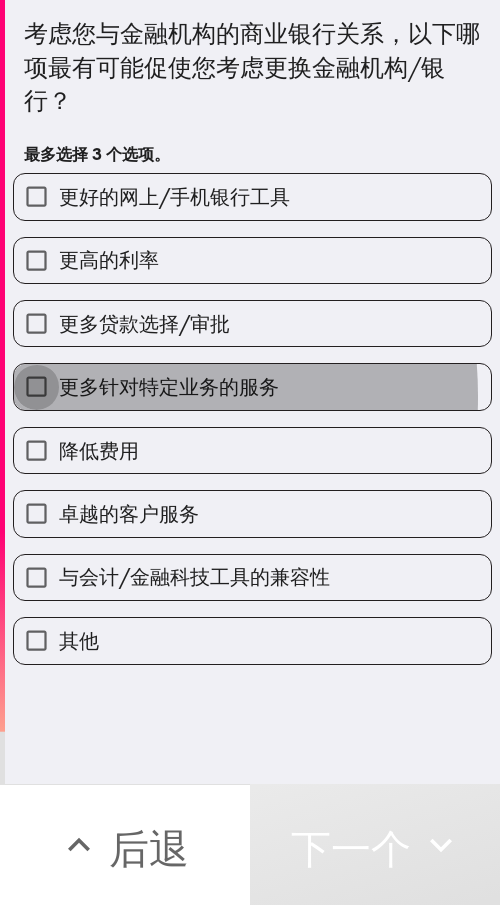drag, startPoint x: 45, startPoint y: 396, endPoint x: 73, endPoint y: 406, distance: 29.732138 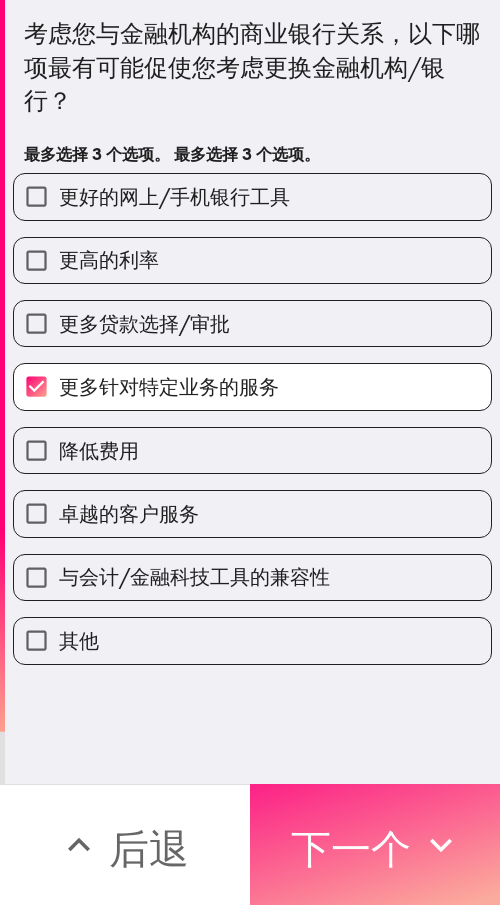 click on "下一个" at bounding box center (351, 848) 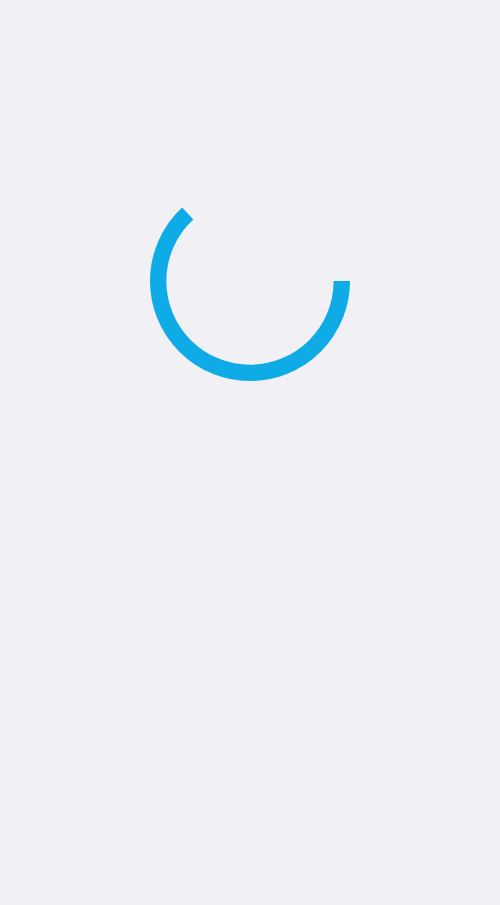 scroll, scrollTop: 0, scrollLeft: 0, axis: both 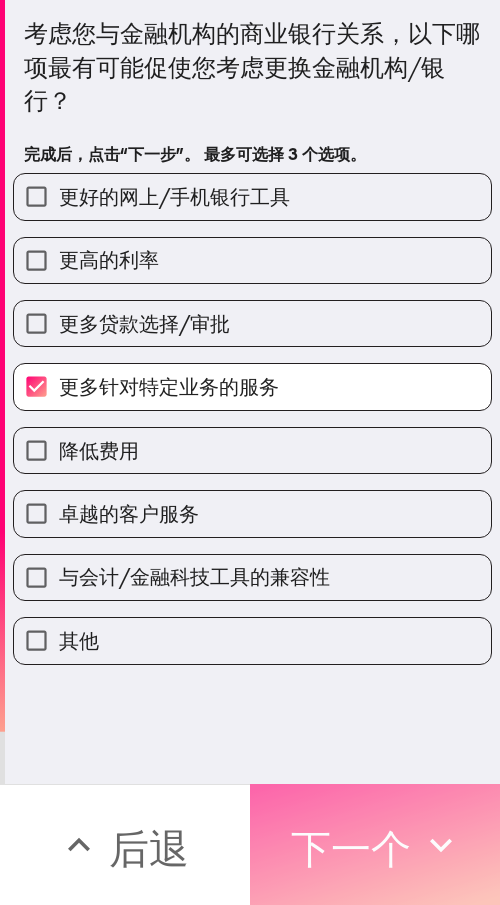 click on "下一个" at bounding box center [351, 848] 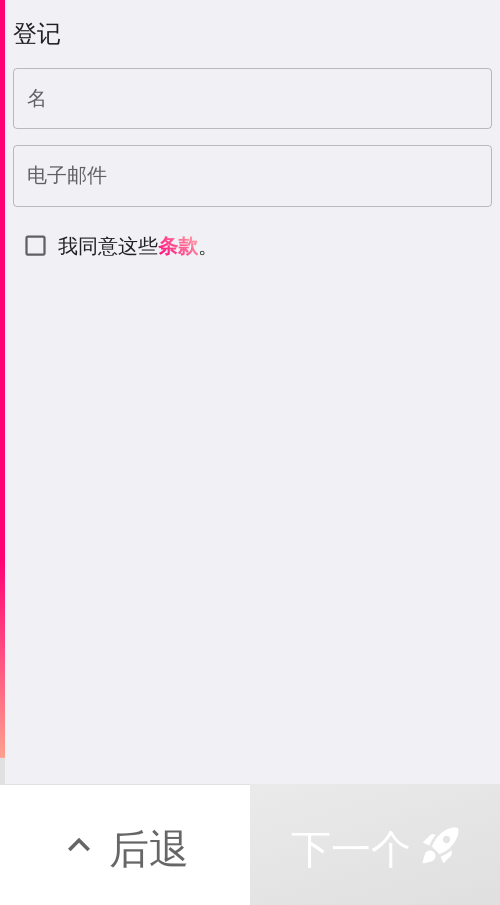 click on "登记 名 名 电子邮件 电子邮件 我同意这些 条款 。" at bounding box center [252, 392] 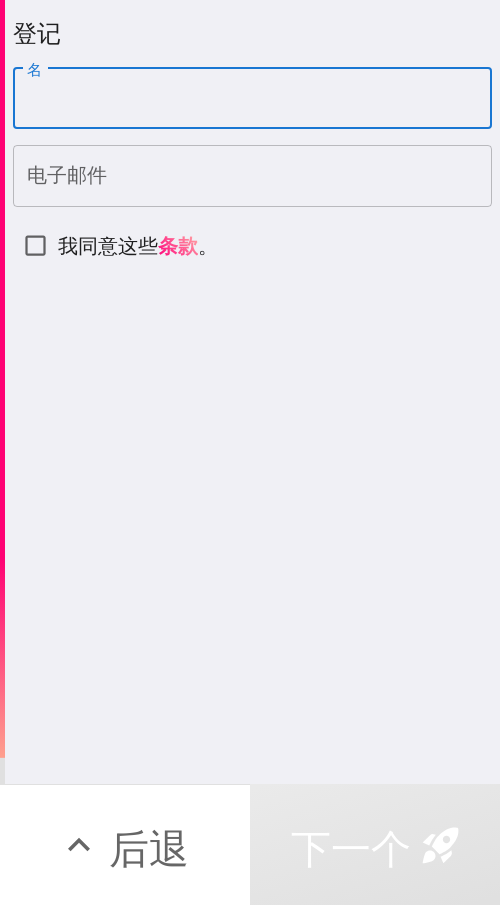 paste on "[FIRST] [LAST]" 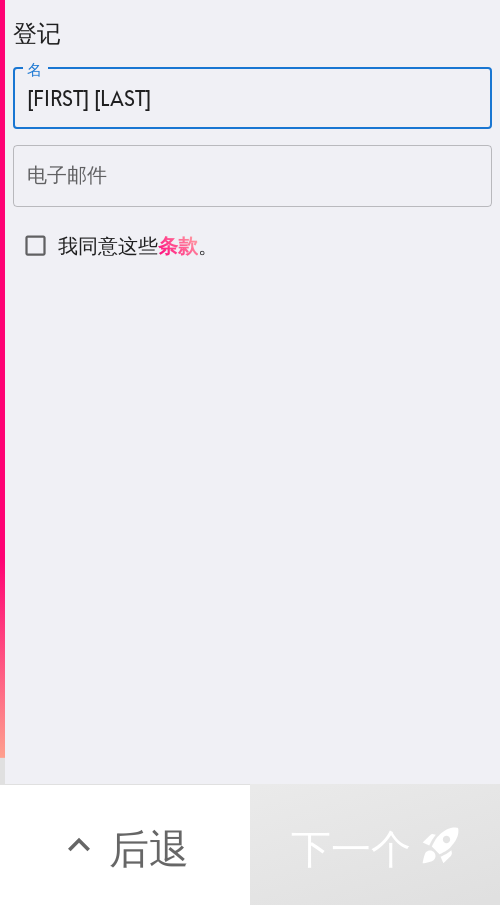 type on "[FIRST] [LAST]" 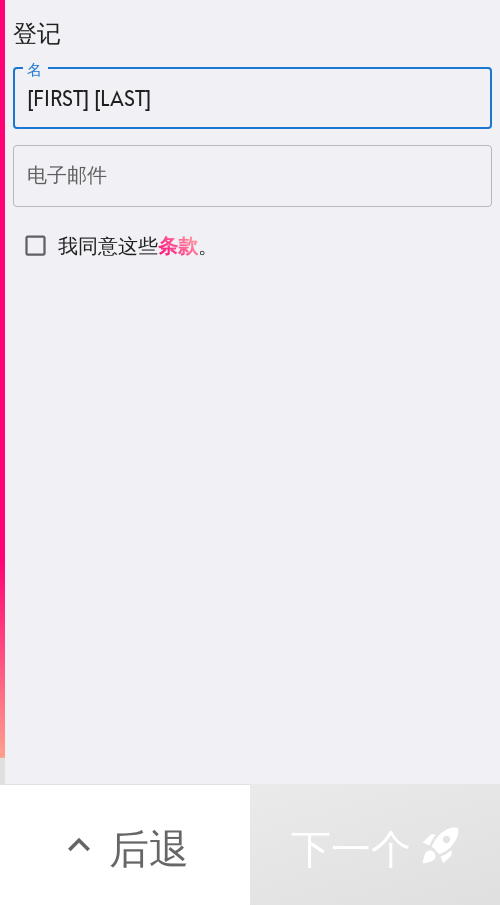 click on "电子邮件" at bounding box center [252, 176] 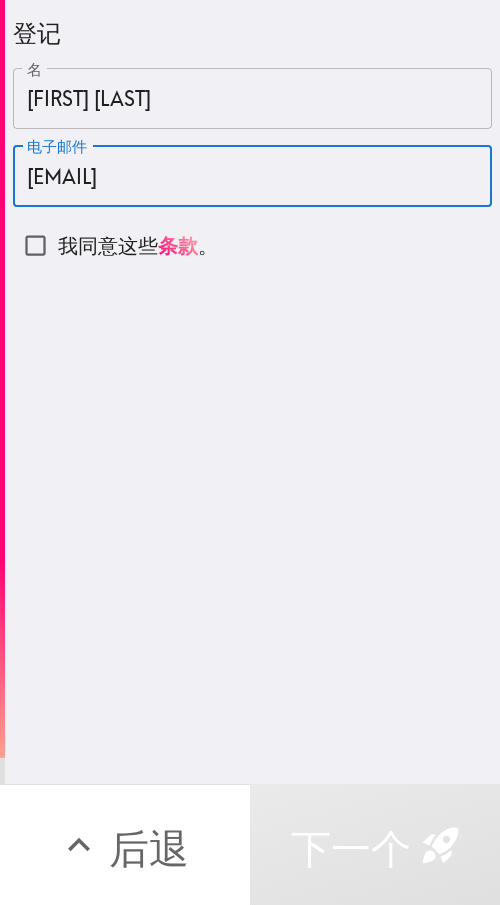 type on "[EMAIL]" 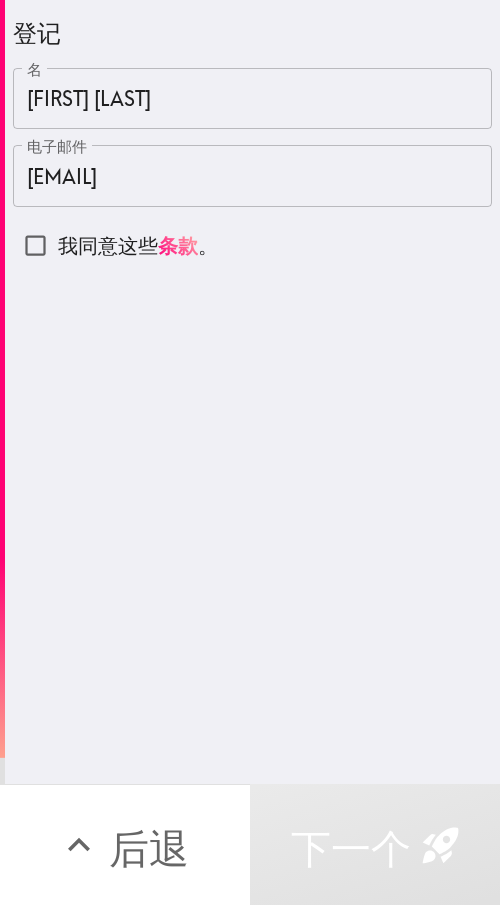 click on "我同意这些 条款 。" at bounding box center [35, 245] 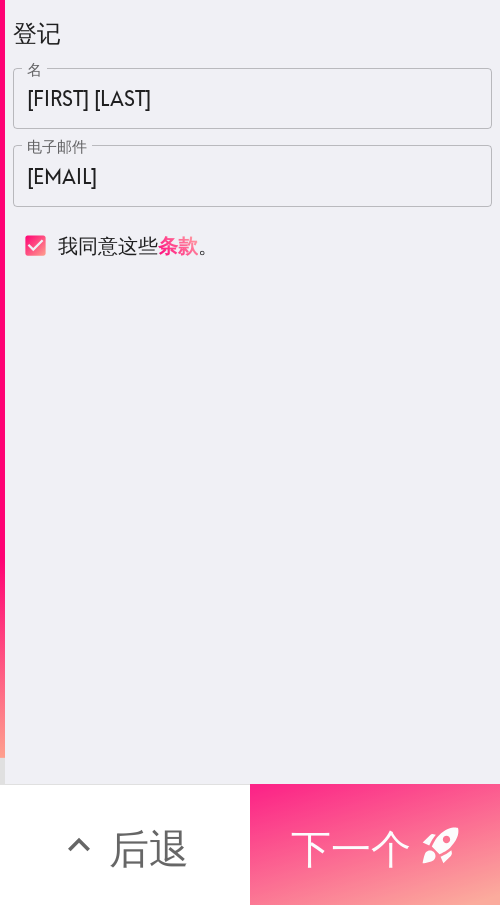 click on "下一个" at bounding box center [351, 848] 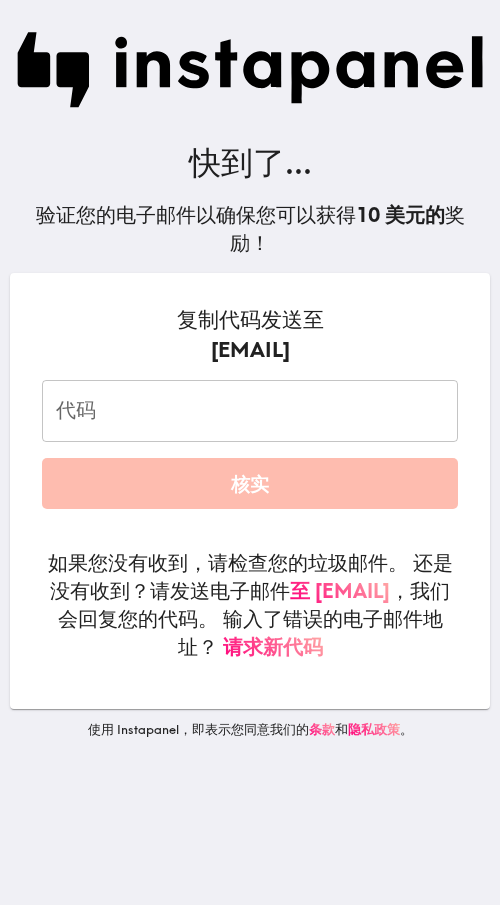 click on "代码" at bounding box center [250, 411] 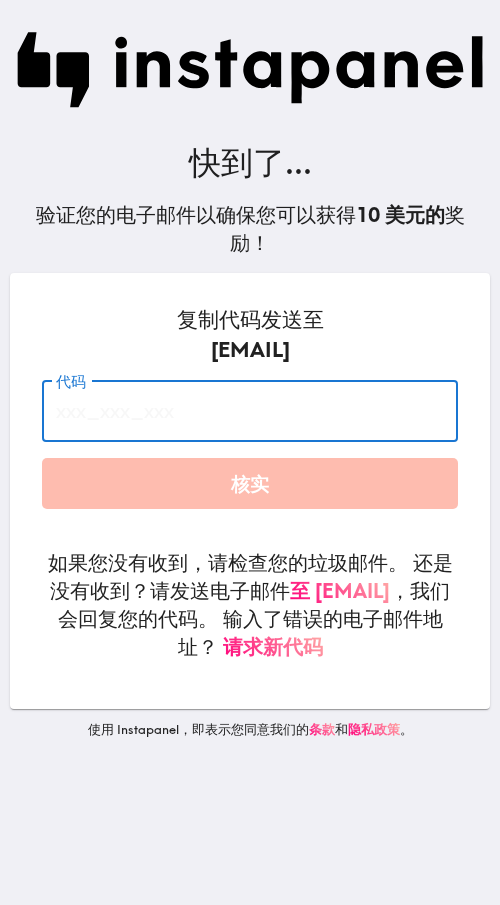 paste on "[ALPHANUMERIC]" 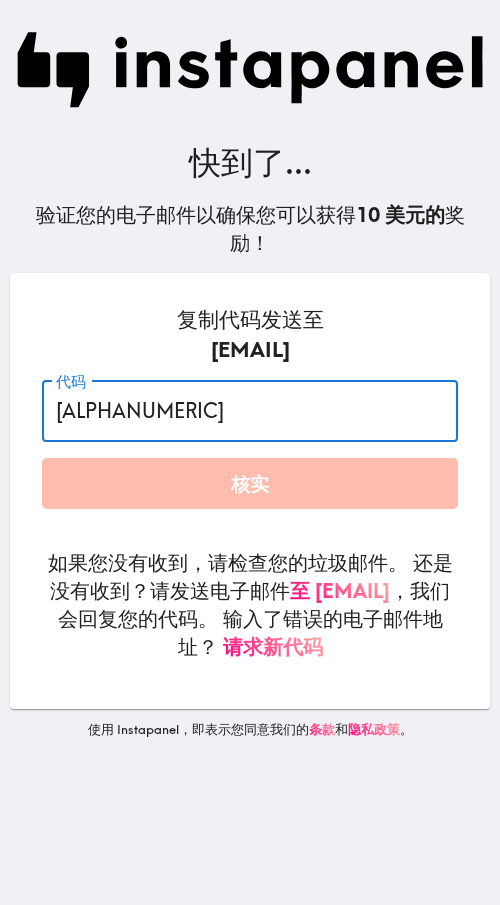 type on "[ALPHANUMERIC]" 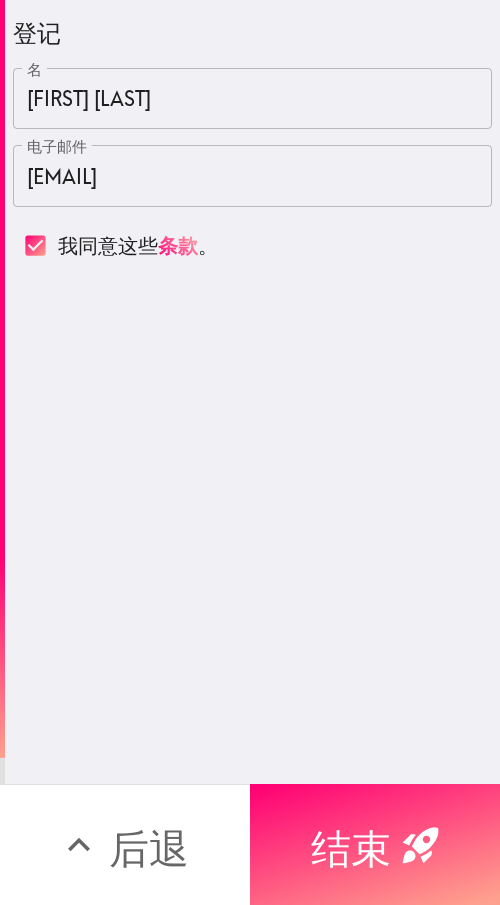 scroll, scrollTop: 0, scrollLeft: 0, axis: both 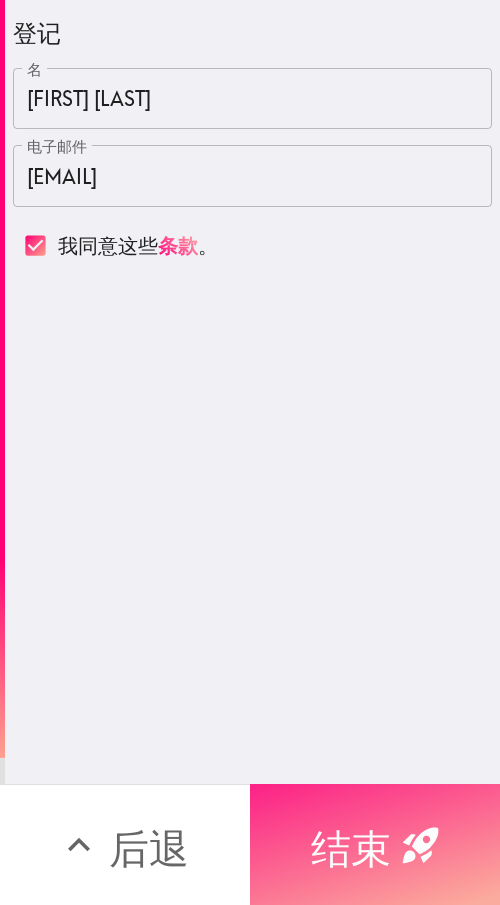 click on "结束" at bounding box center [351, 848] 